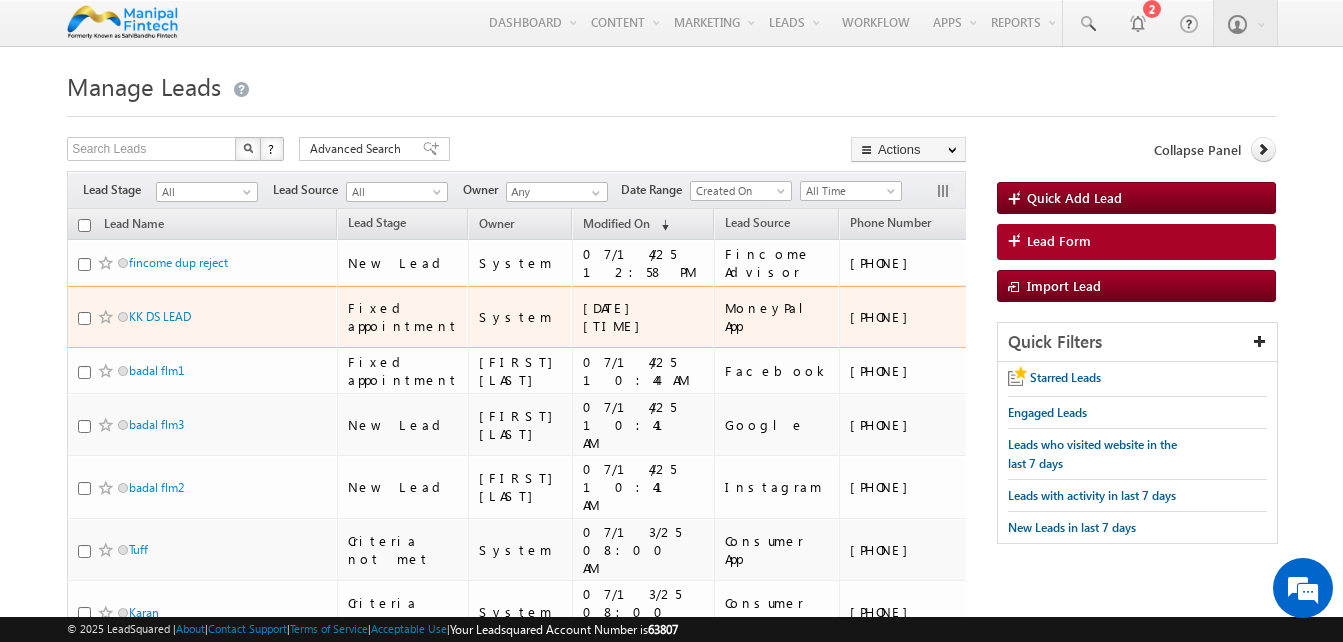 scroll, scrollTop: 0, scrollLeft: 0, axis: both 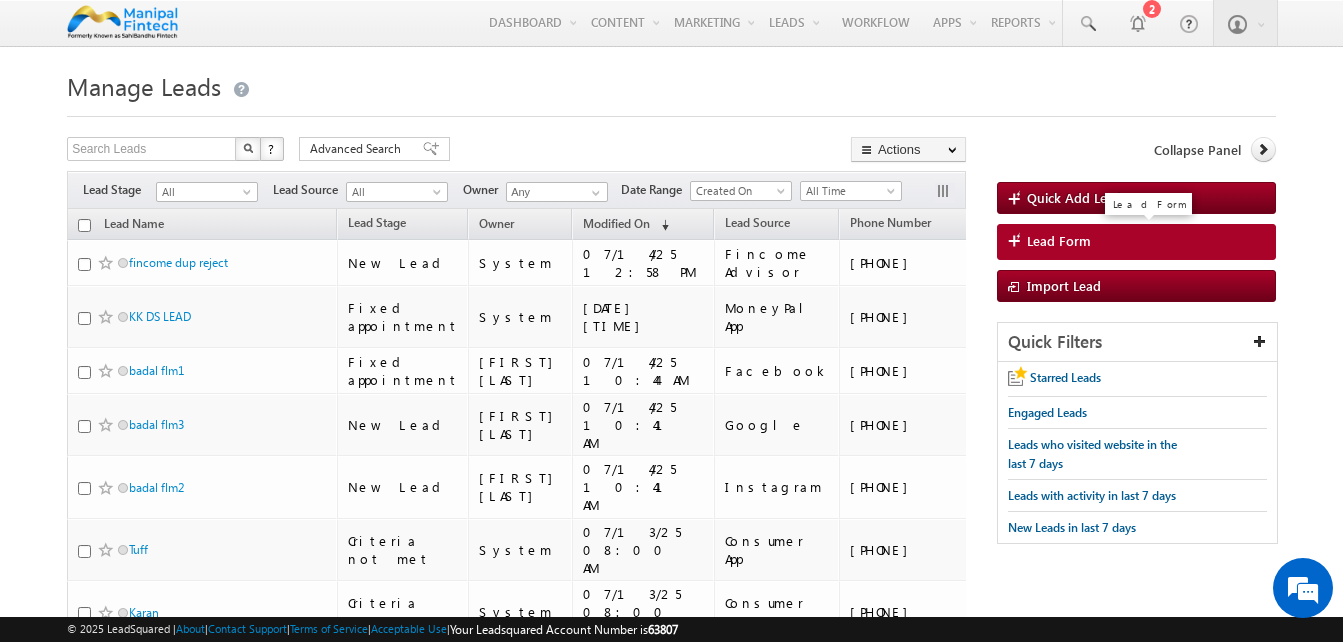 click on "Lead Form" at bounding box center [1059, 241] 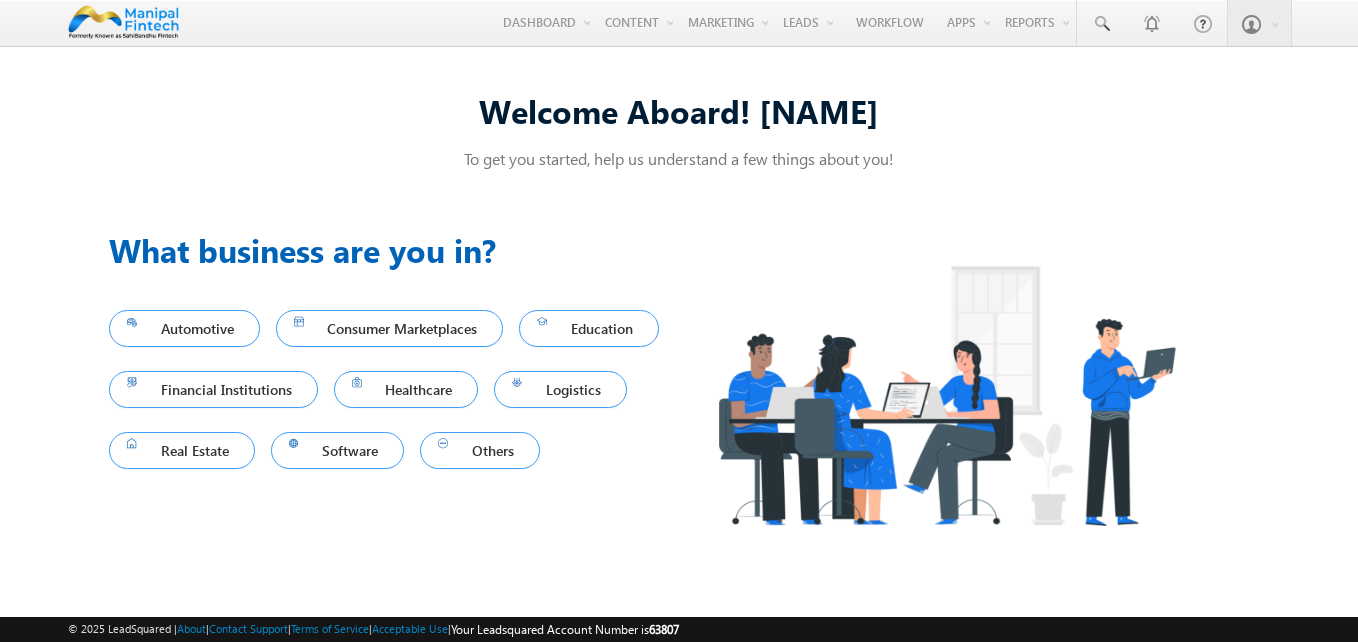 scroll, scrollTop: 0, scrollLeft: 0, axis: both 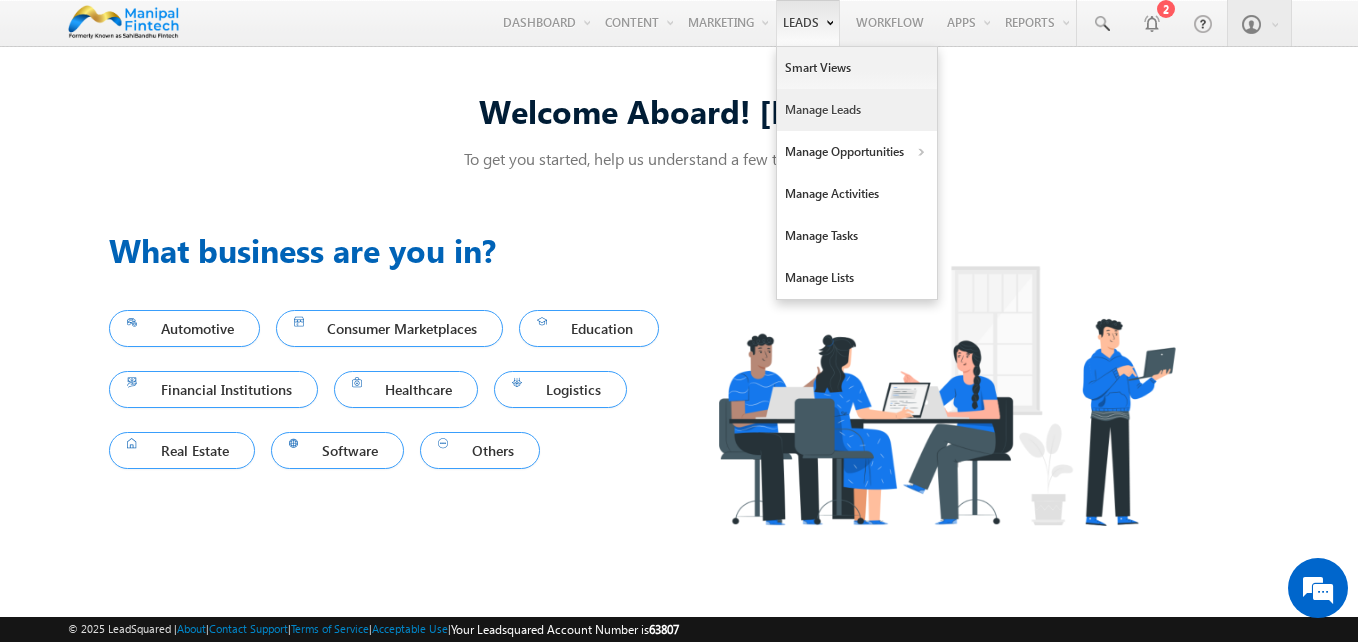 click on "Manage Leads" at bounding box center [857, 110] 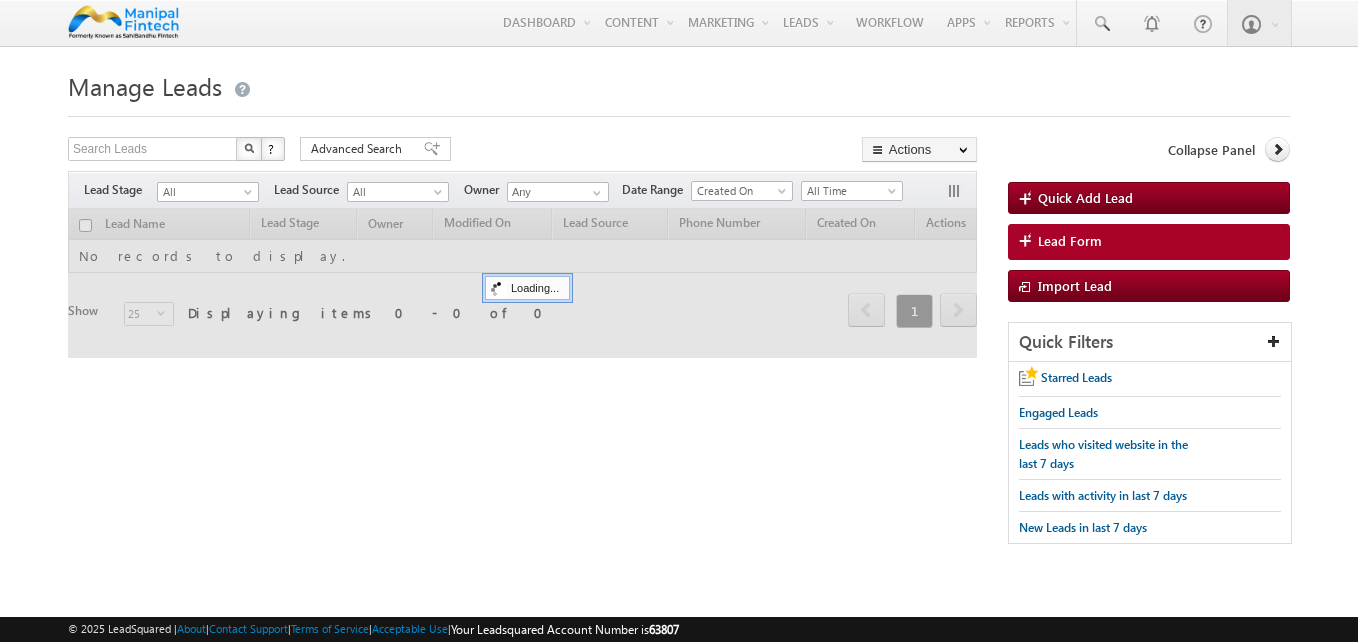 scroll, scrollTop: 0, scrollLeft: 0, axis: both 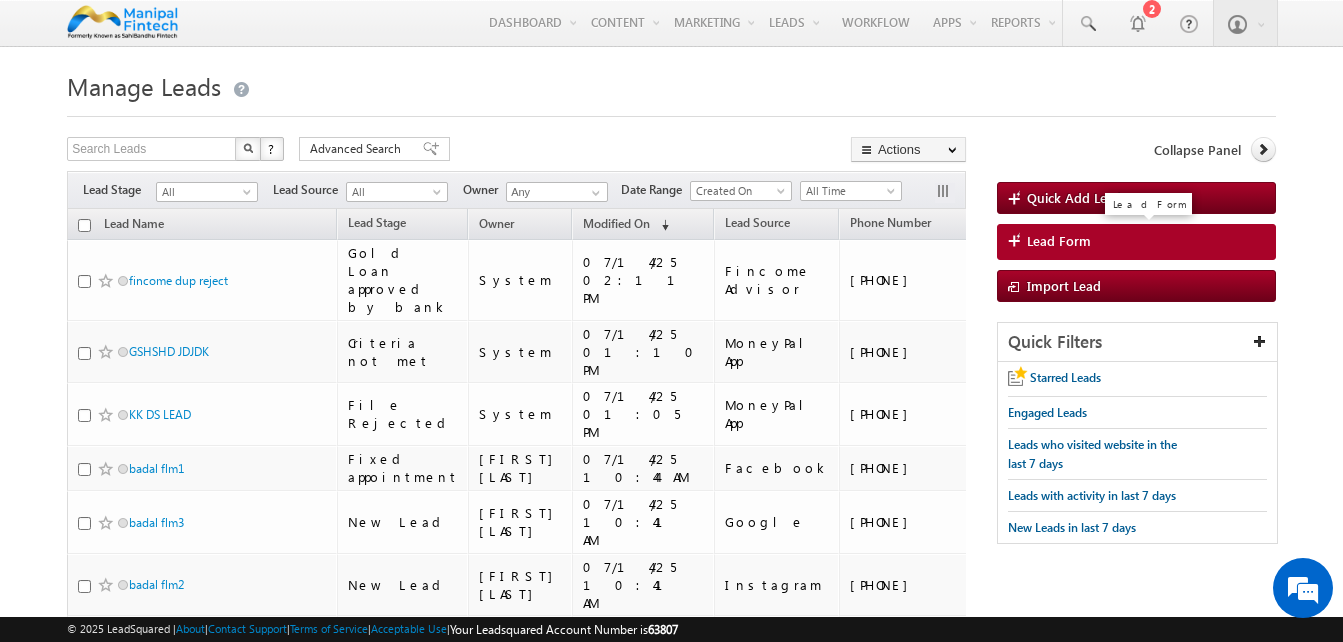 click on "Lead Form" at bounding box center (1059, 241) 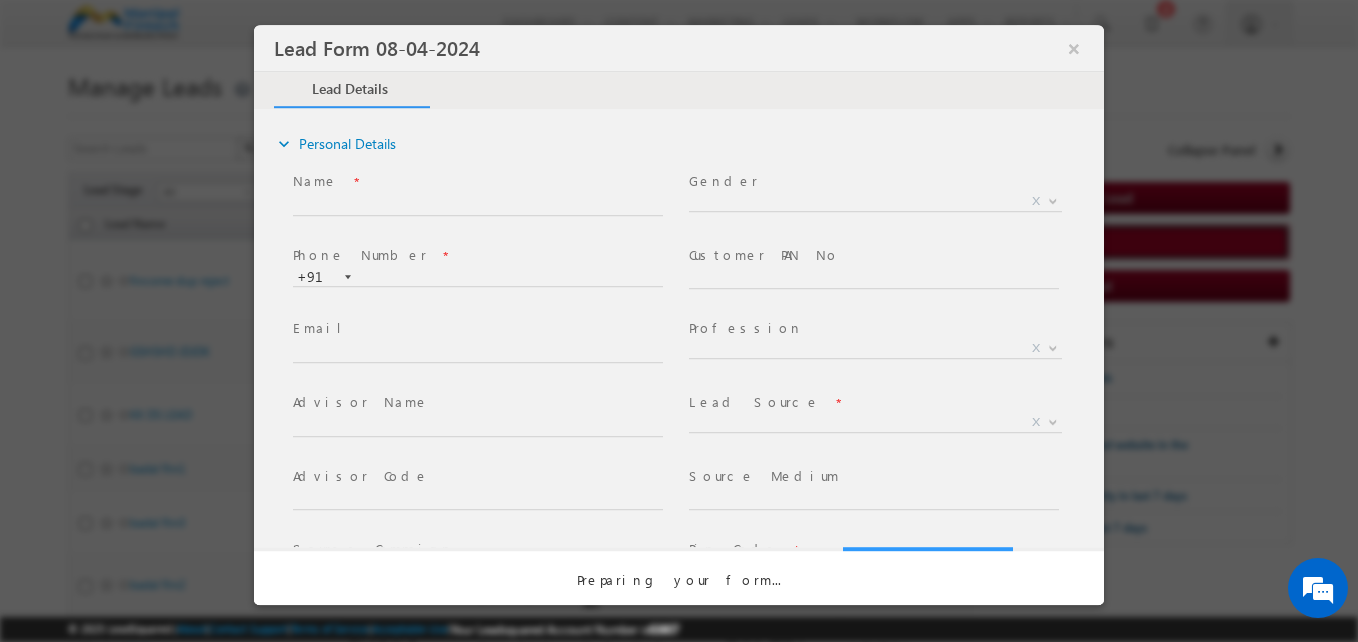 scroll, scrollTop: 0, scrollLeft: 0, axis: both 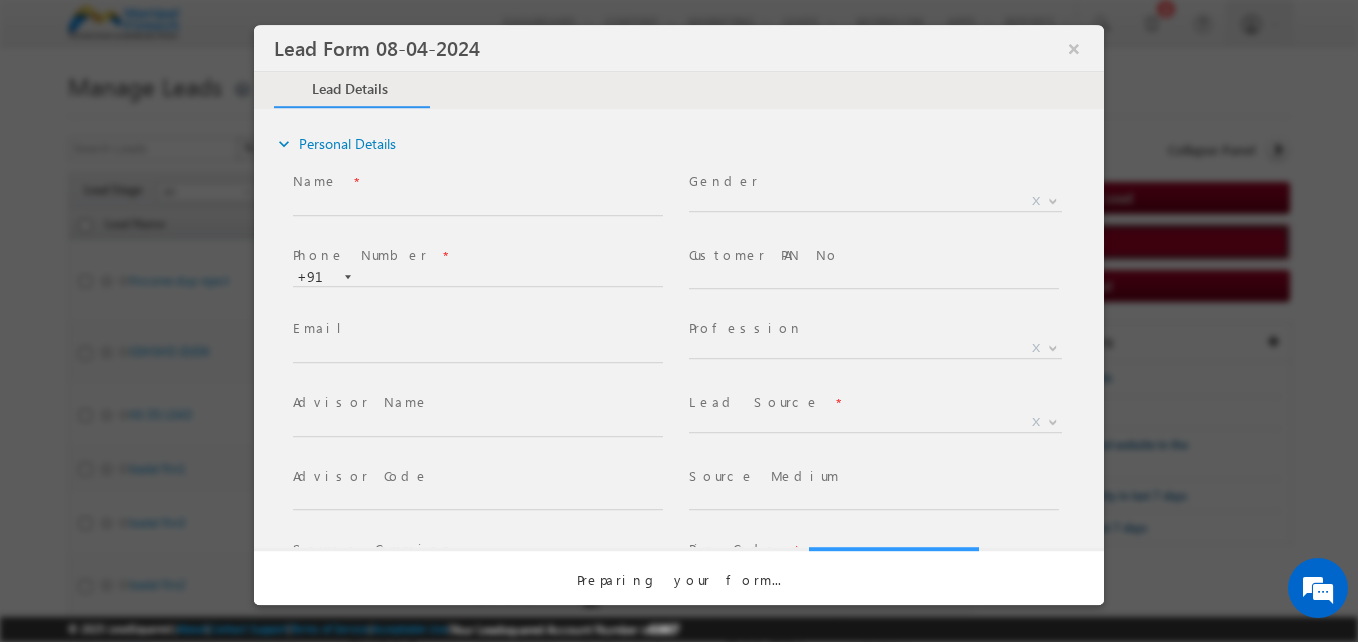 select on "Open" 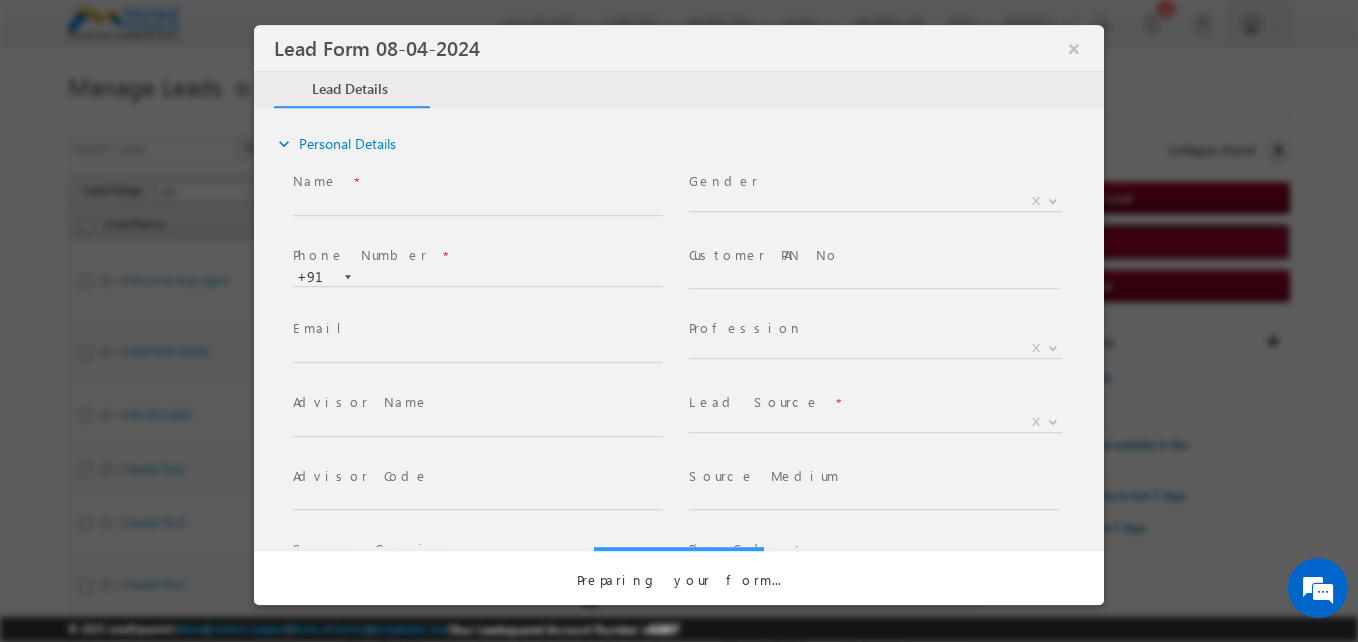 select on "Prospecting" 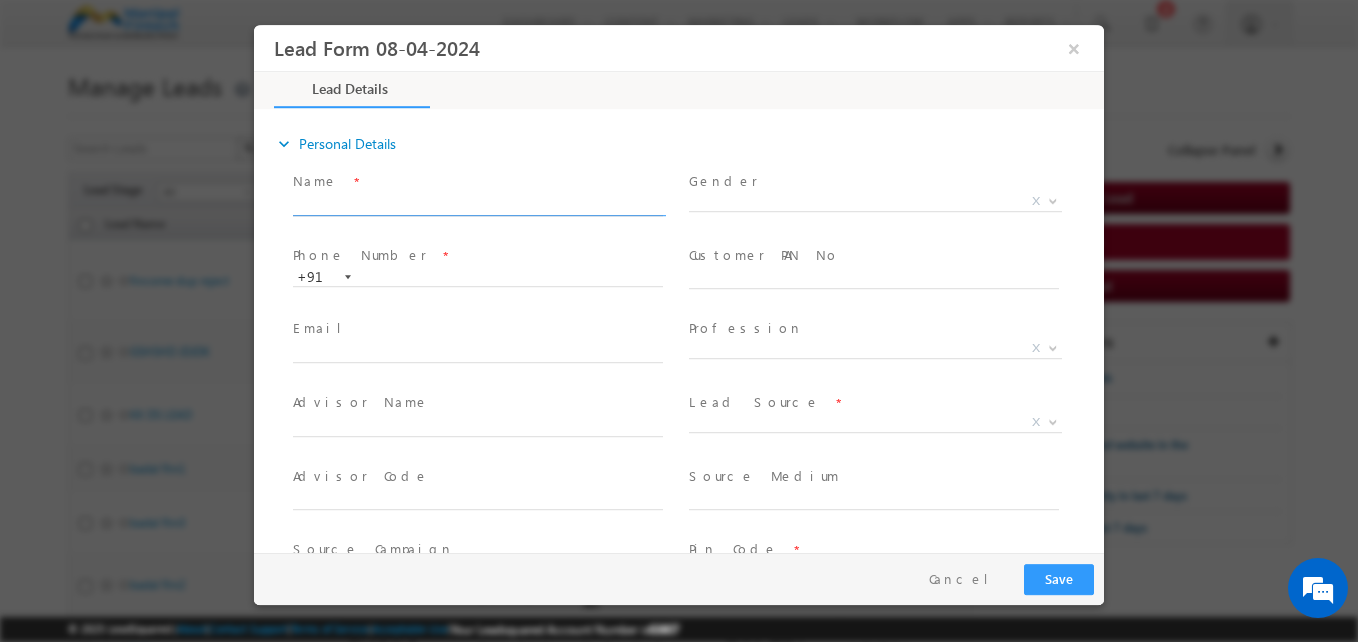 click at bounding box center (478, 206) 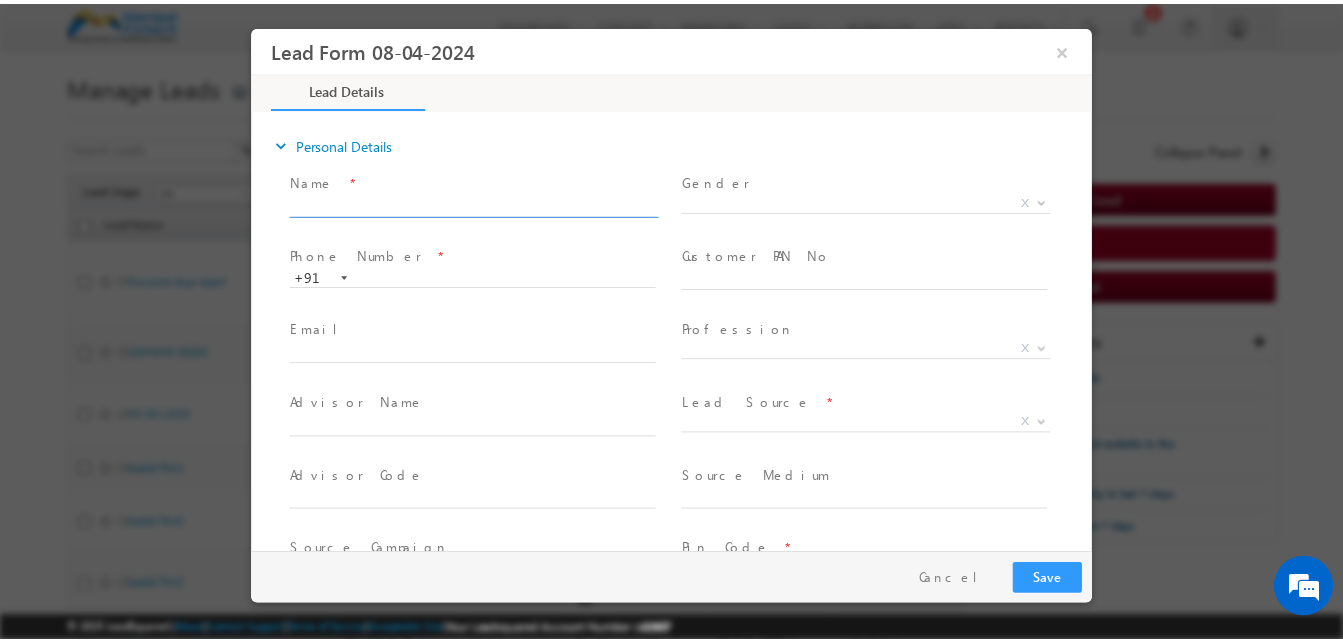 scroll, scrollTop: 0, scrollLeft: 0, axis: both 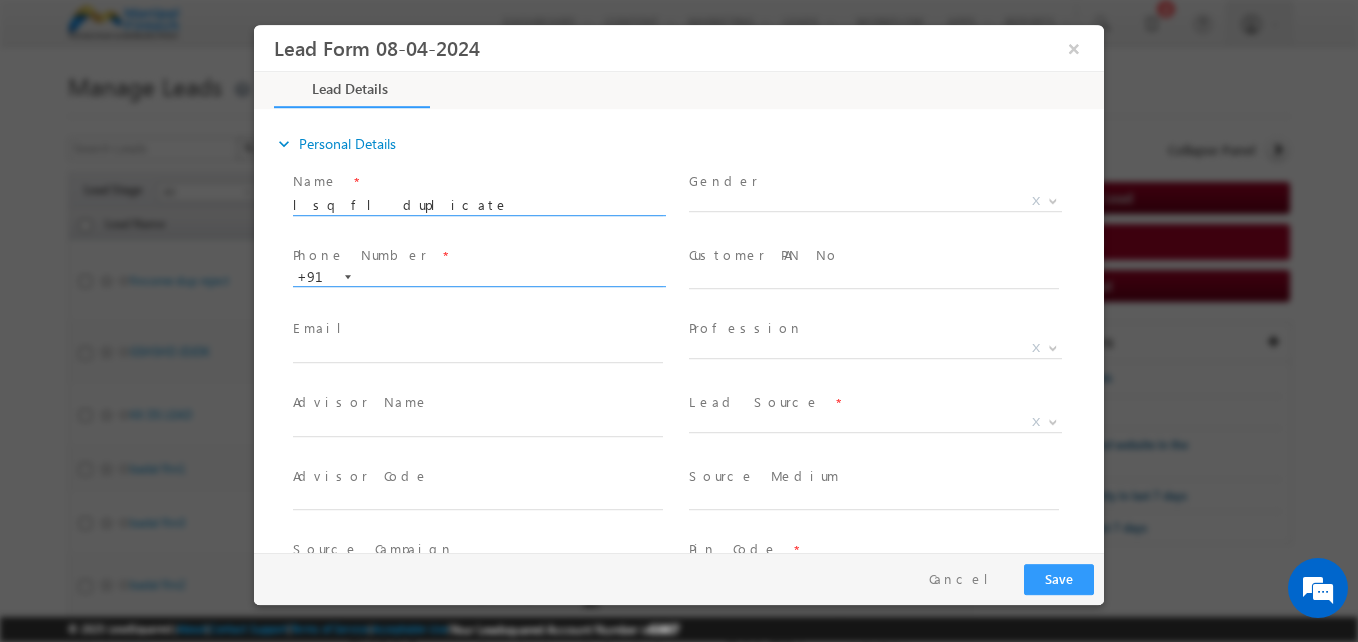 type on "lsq fl duplicate" 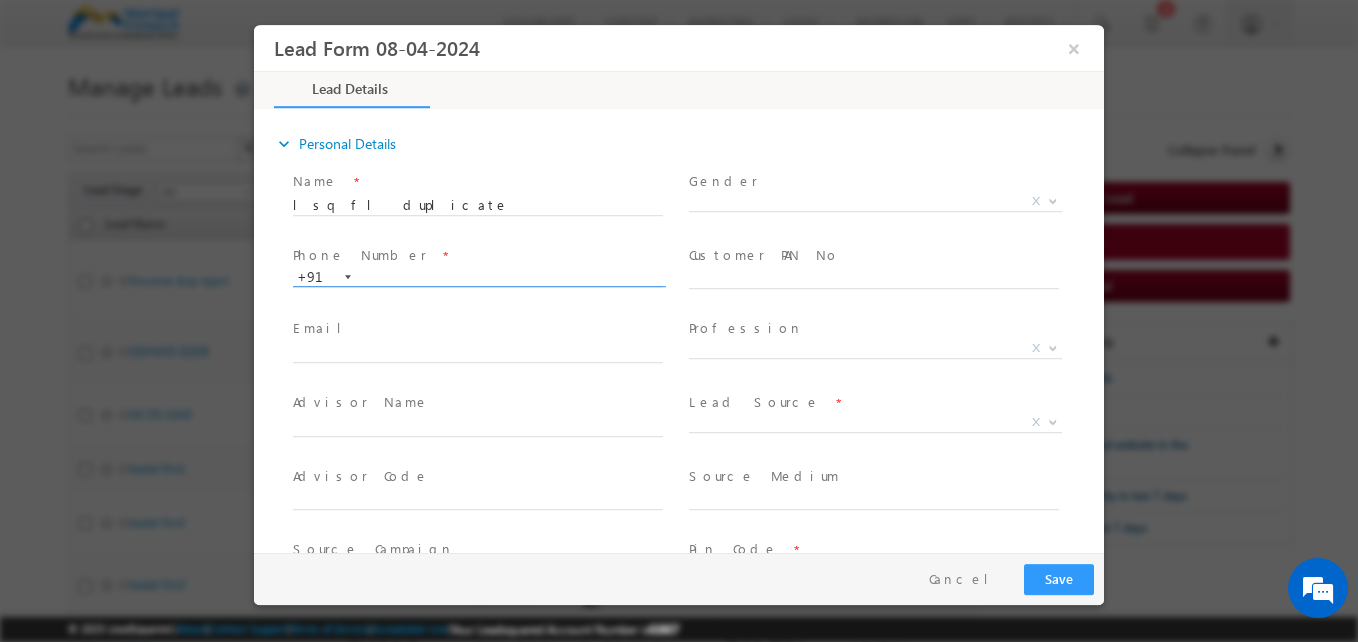 click at bounding box center (478, 278) 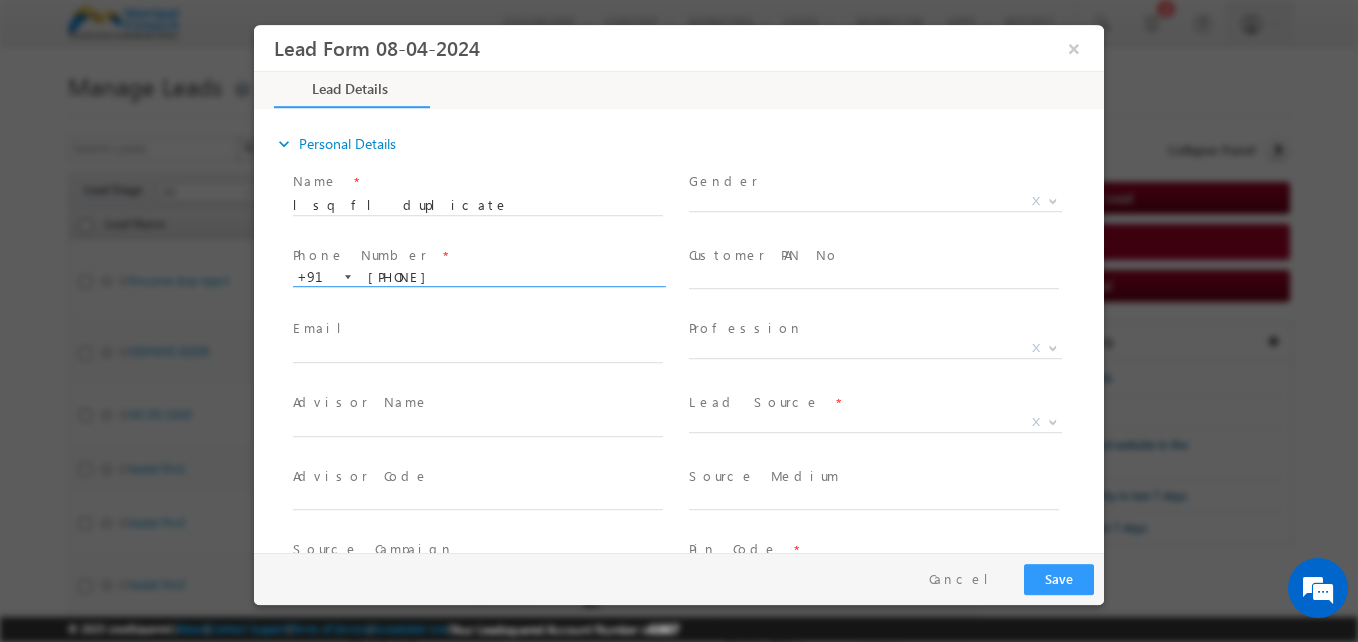 type on "[PHONE]" 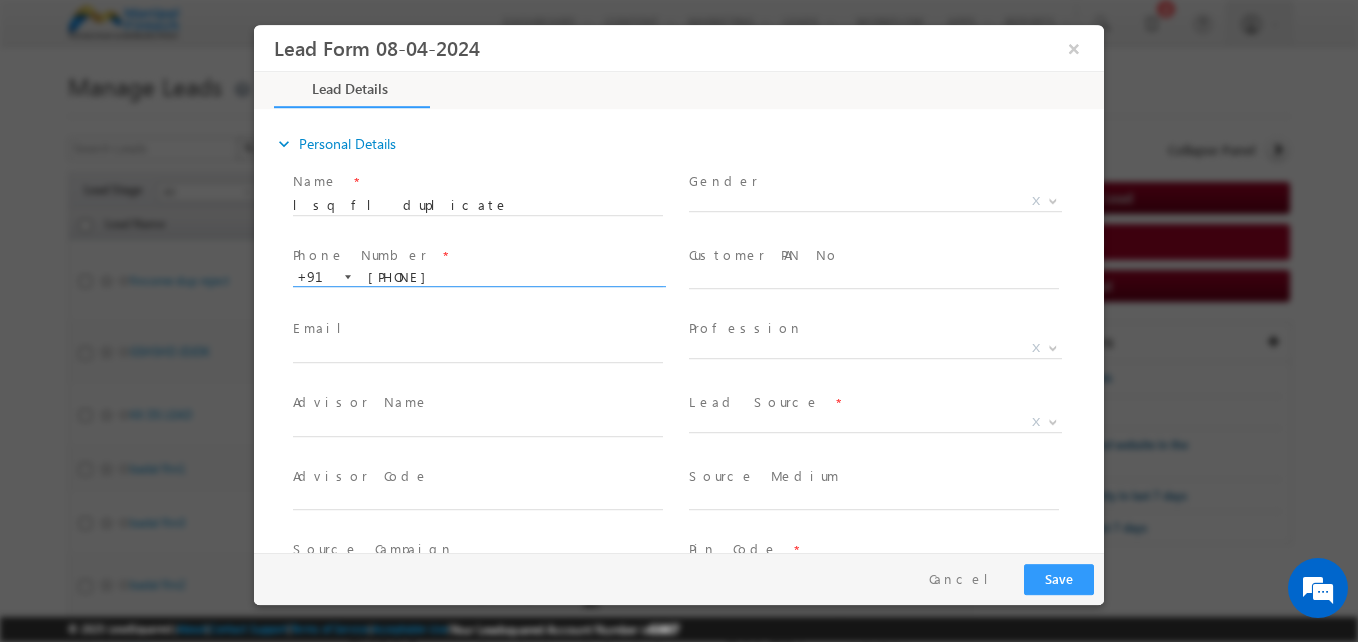 click on "Phone Number
*" at bounding box center [477, 256] 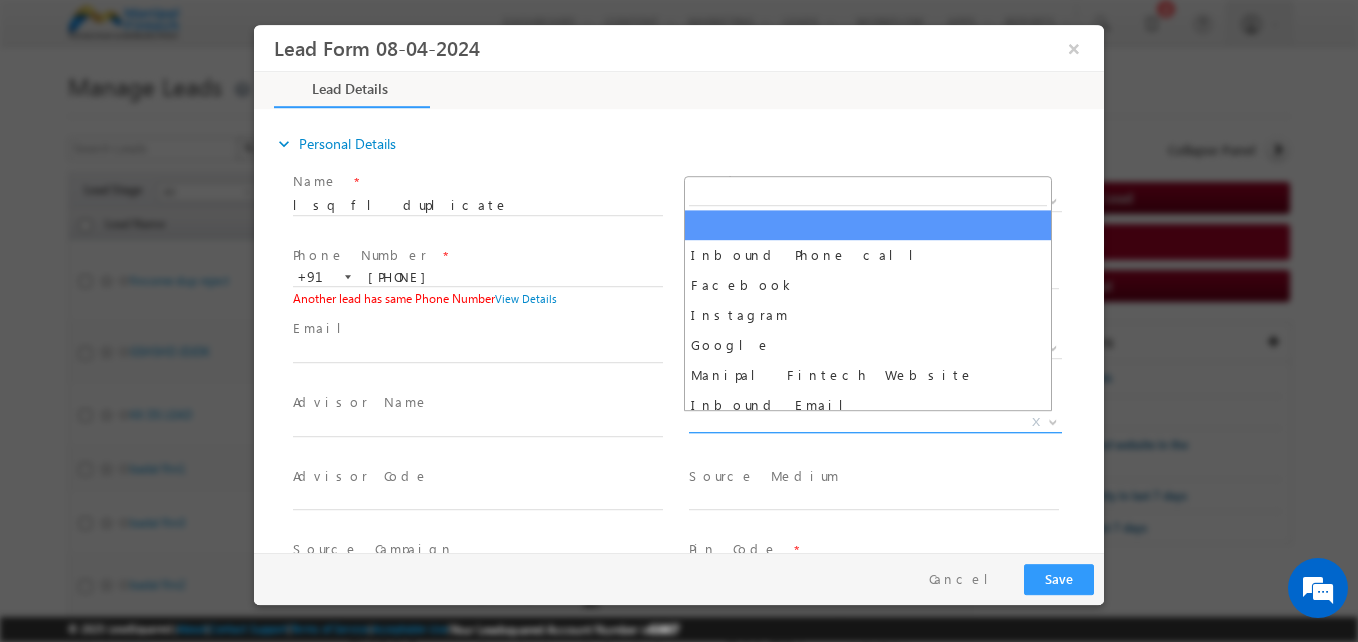 click on "X" at bounding box center [875, 423] 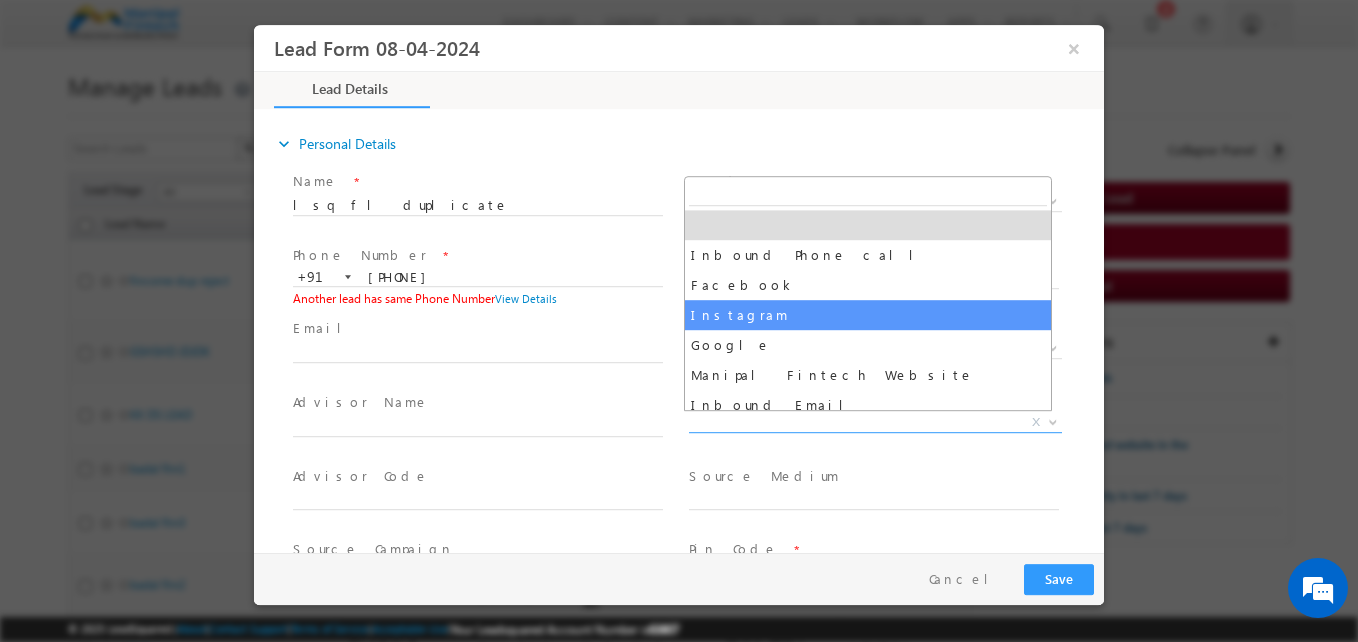 select on "Instagram" 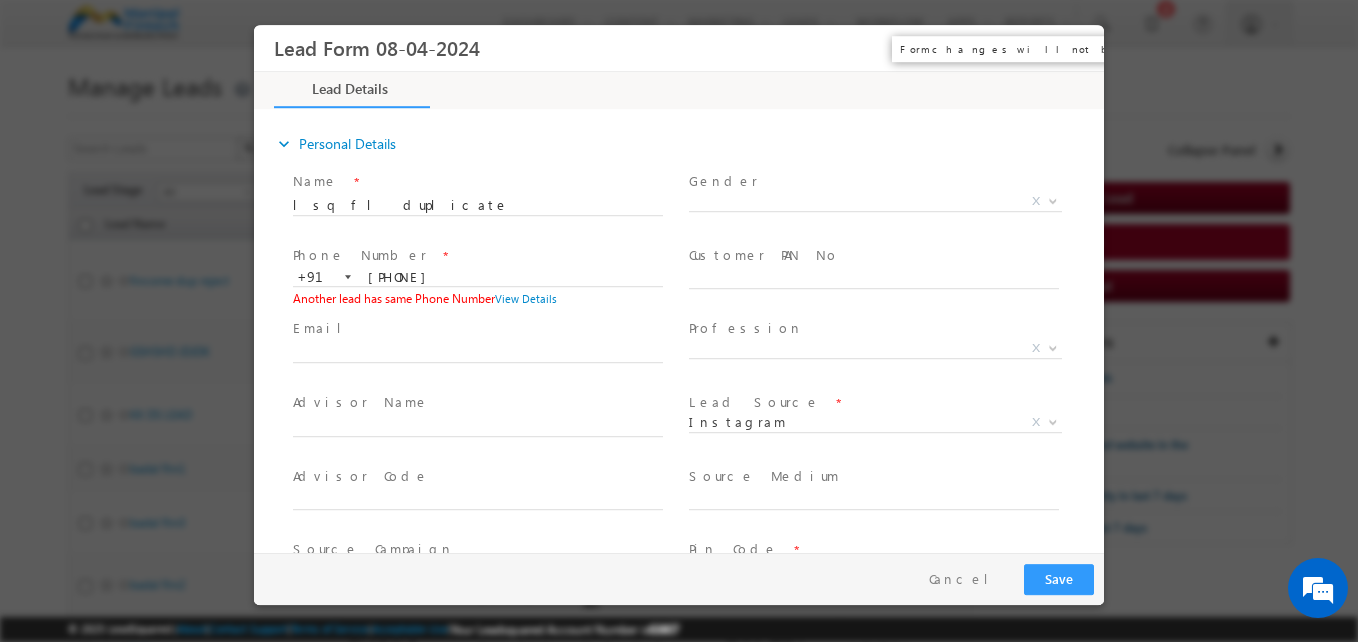 click on "×" at bounding box center [1074, 48] 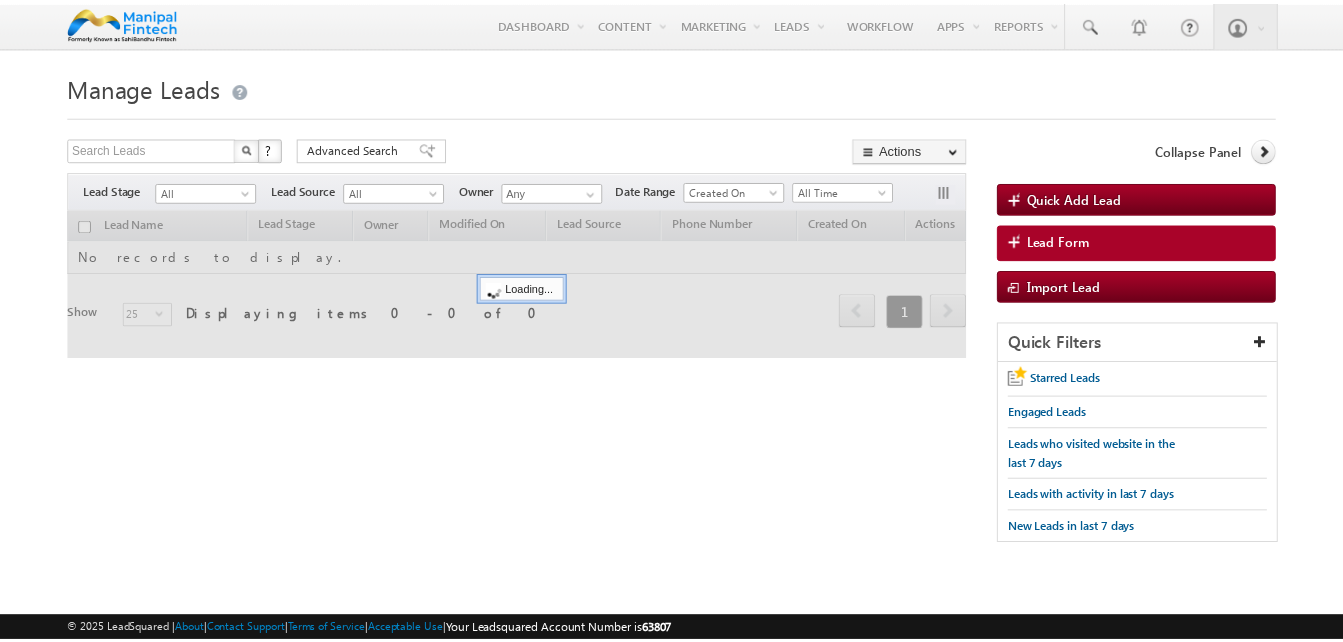 scroll, scrollTop: 0, scrollLeft: 0, axis: both 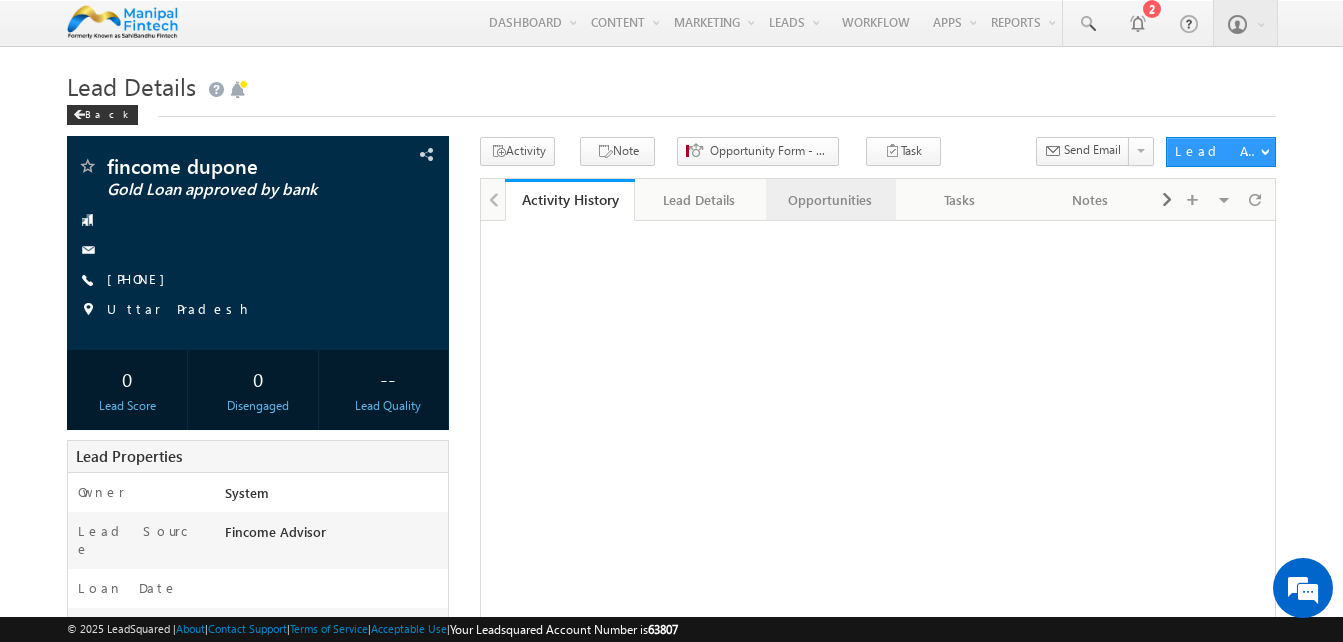 click on "Opportunities" at bounding box center [831, 200] 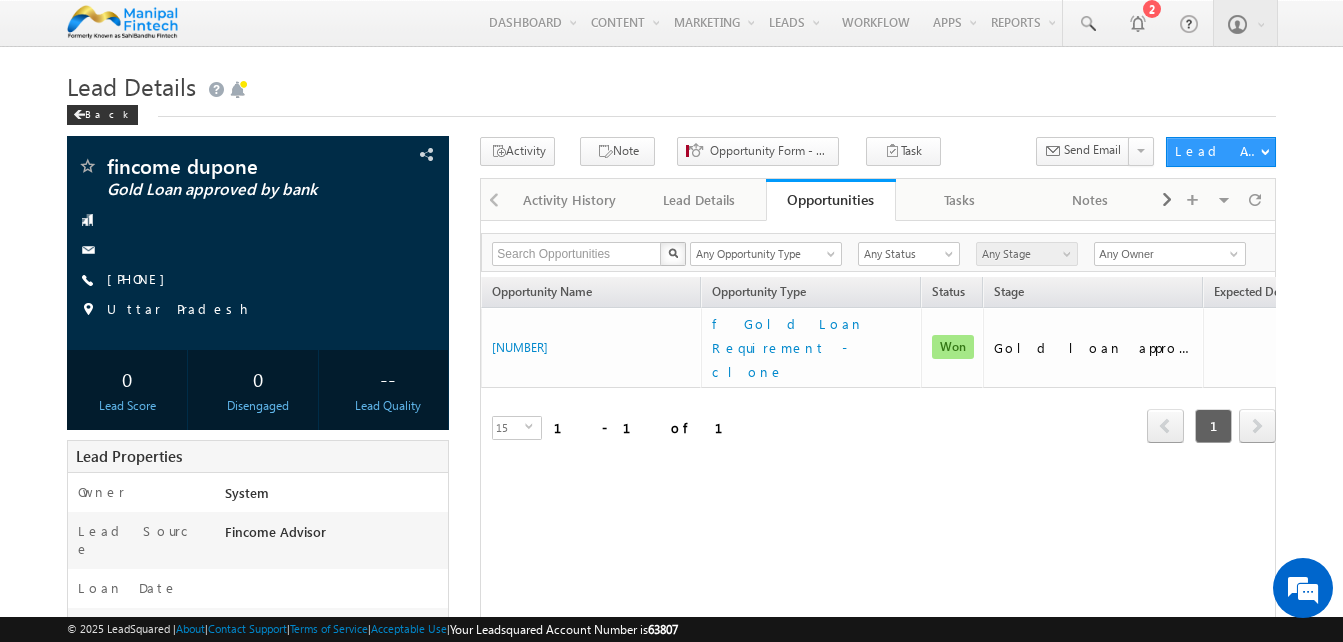 scroll, scrollTop: 0, scrollLeft: 0, axis: both 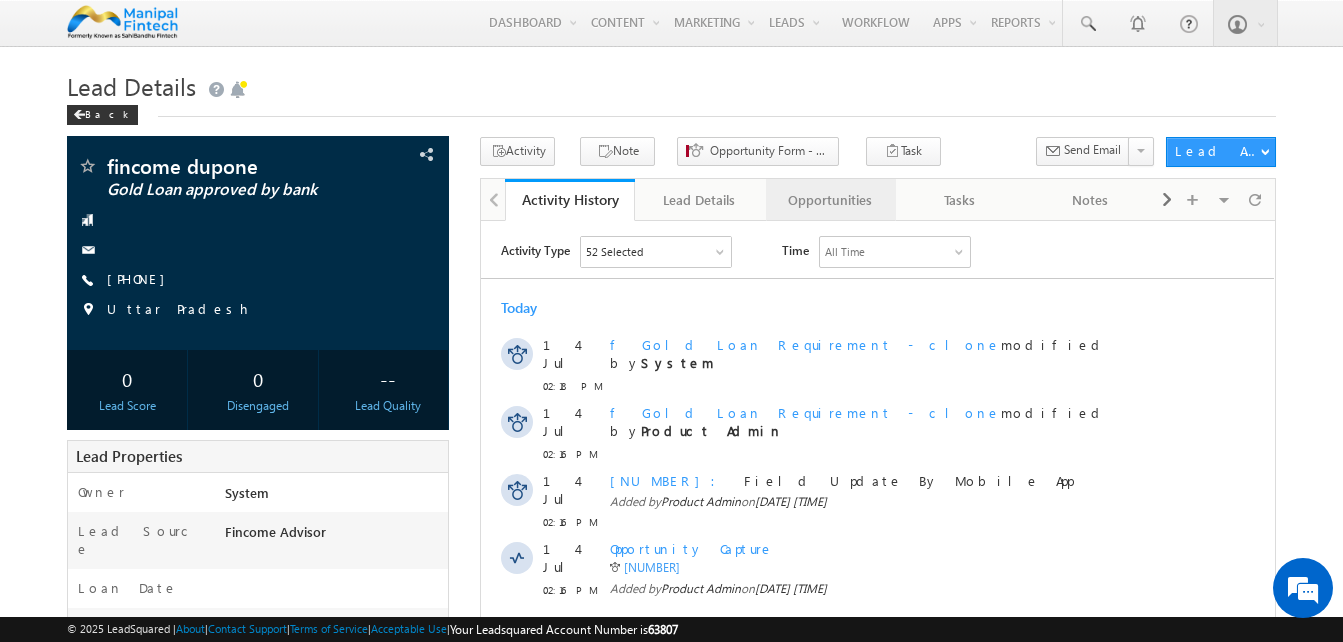 click on "Opportunities" at bounding box center (830, 200) 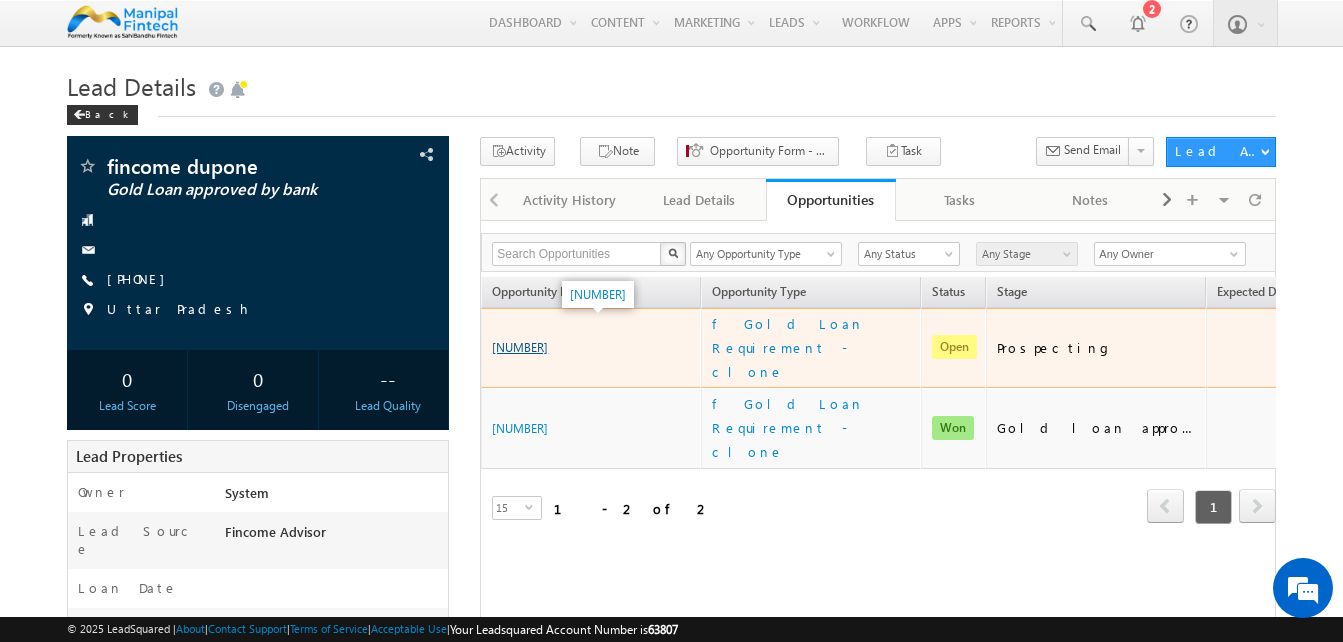 scroll, scrollTop: 0, scrollLeft: 0, axis: both 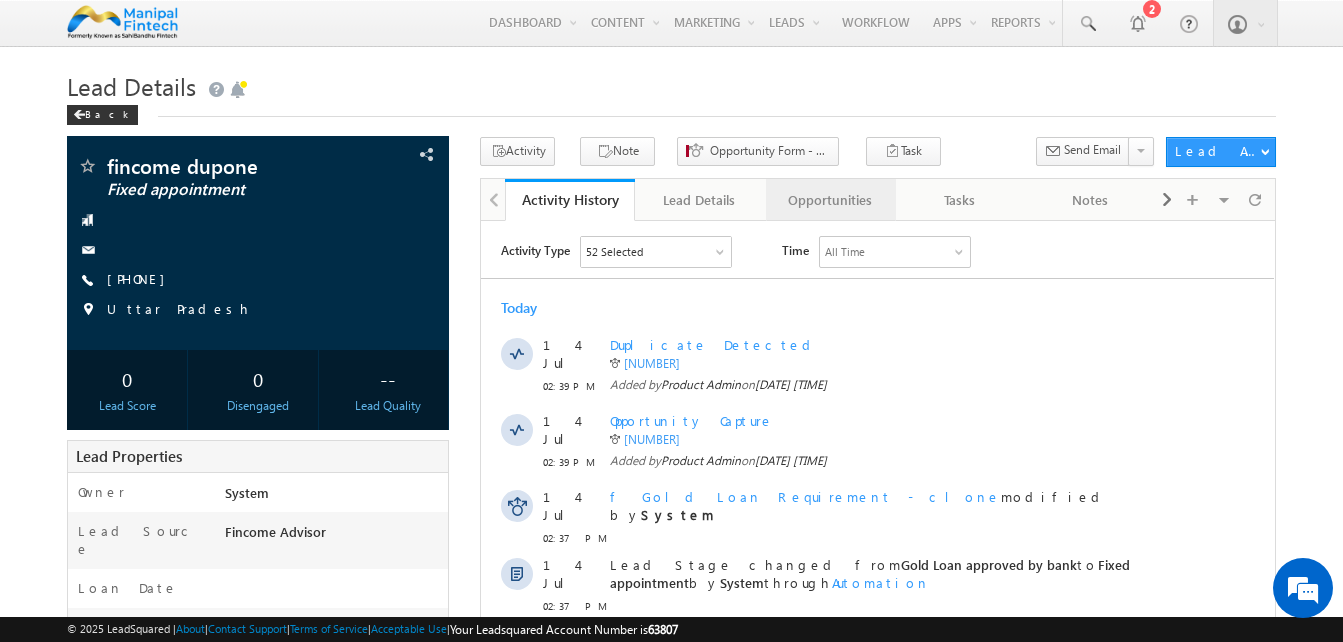 click on "Opportunities" at bounding box center (830, 200) 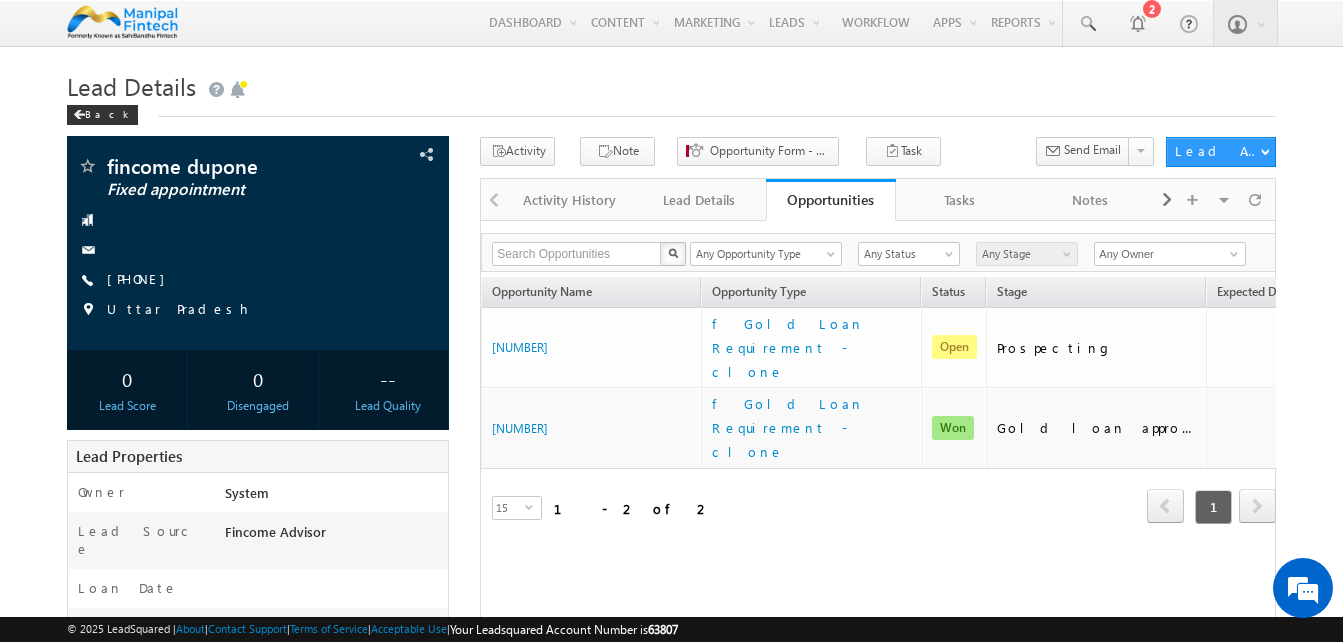scroll, scrollTop: 0, scrollLeft: 0, axis: both 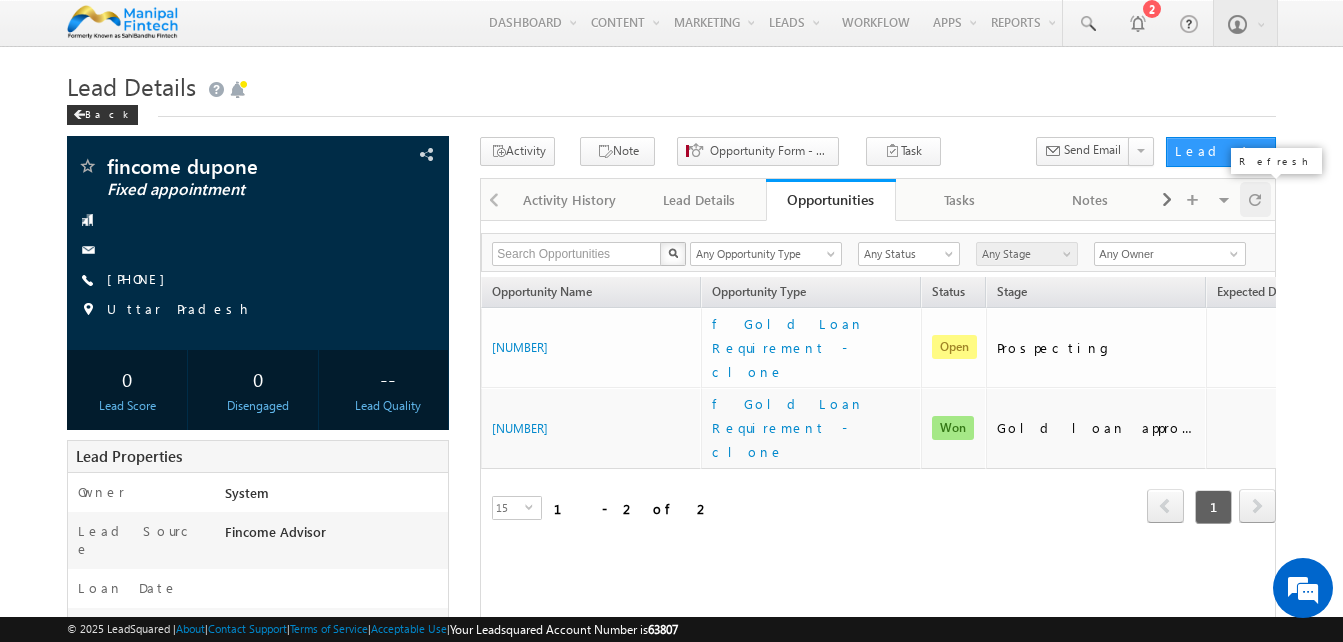 click at bounding box center (1255, 199) 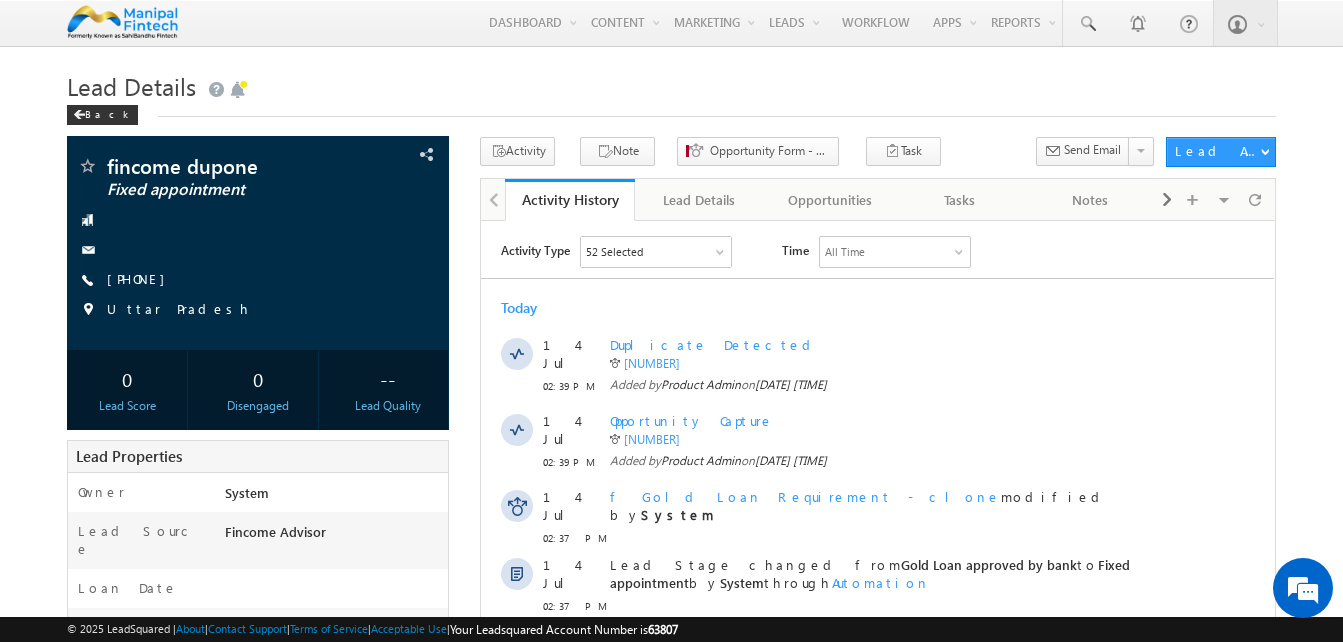 scroll, scrollTop: 0, scrollLeft: 0, axis: both 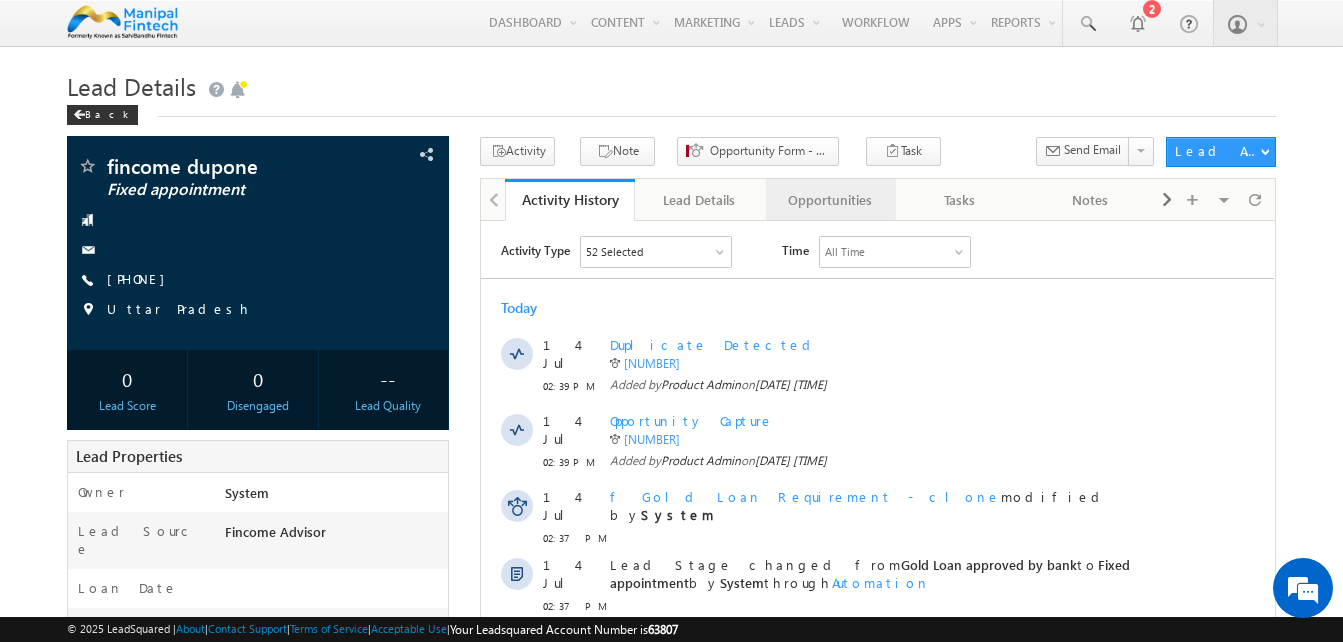 click on "Opportunities" at bounding box center [830, 200] 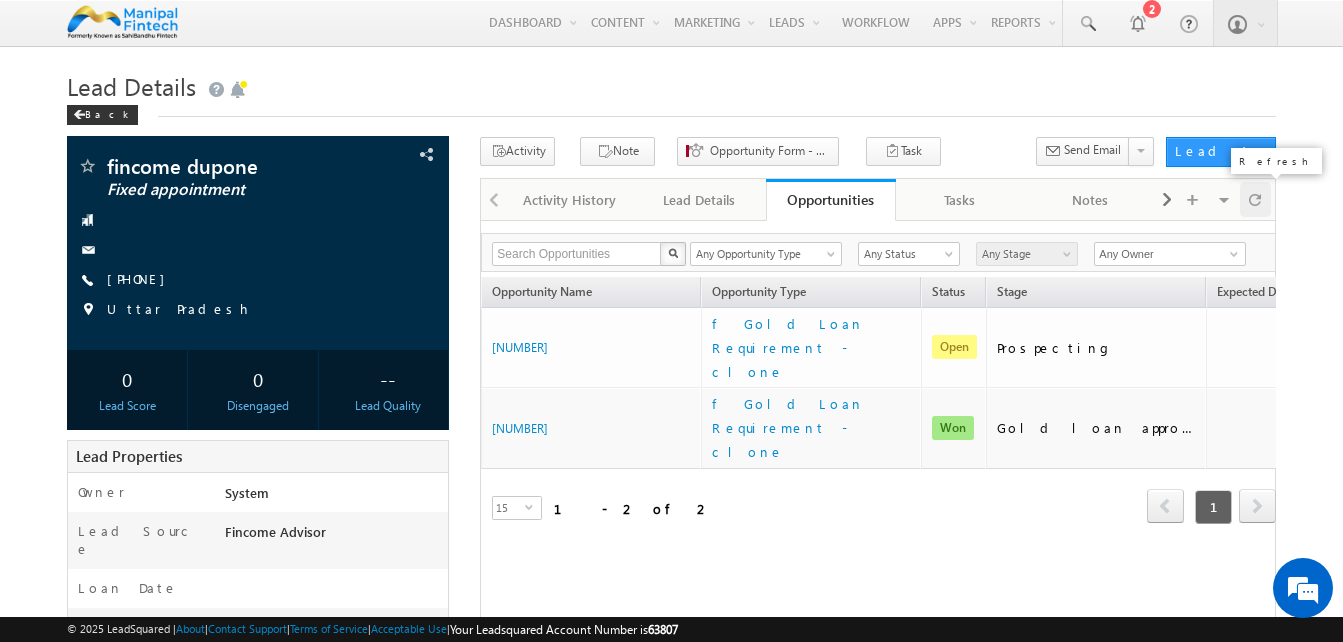 click at bounding box center [1255, 199] 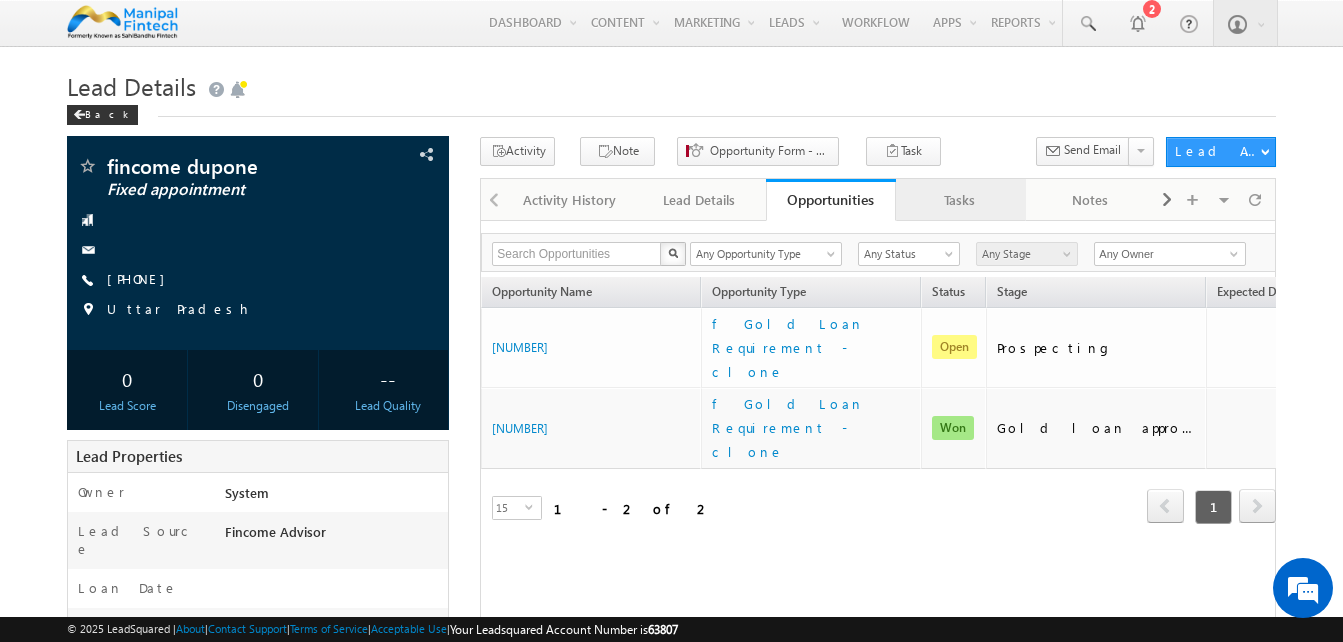 scroll, scrollTop: 0, scrollLeft: 0, axis: both 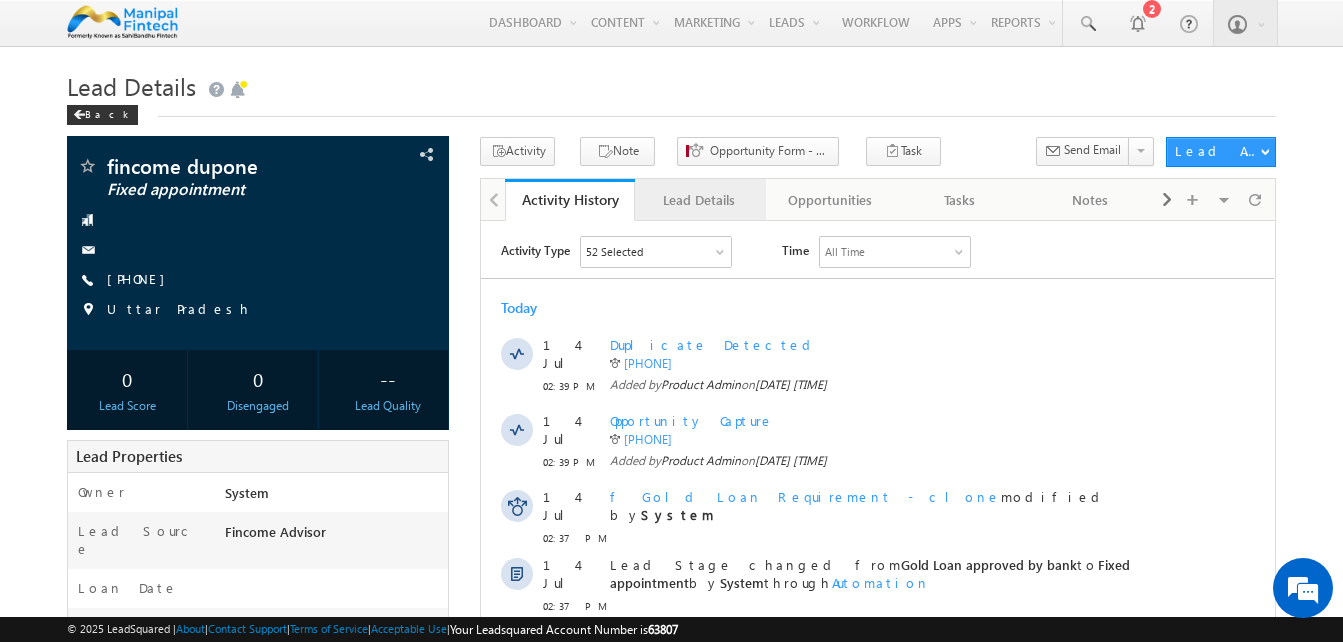 click on "Lead Details" at bounding box center [699, 200] 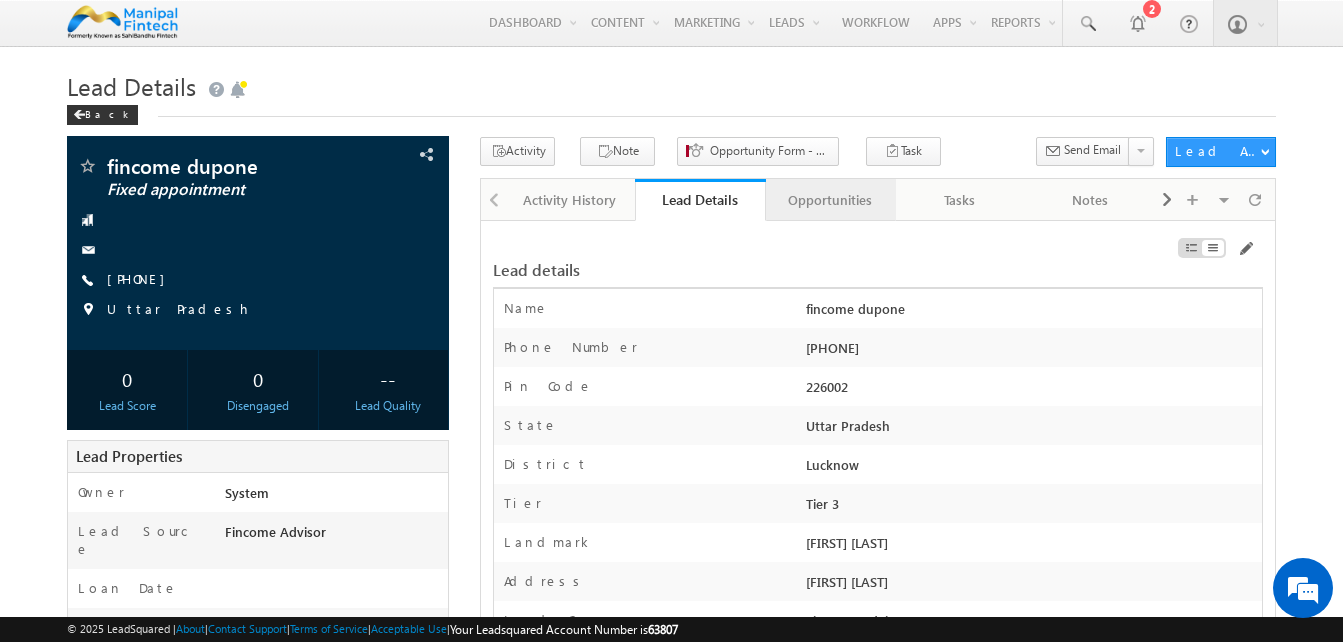 click on "Opportunities" at bounding box center (830, 200) 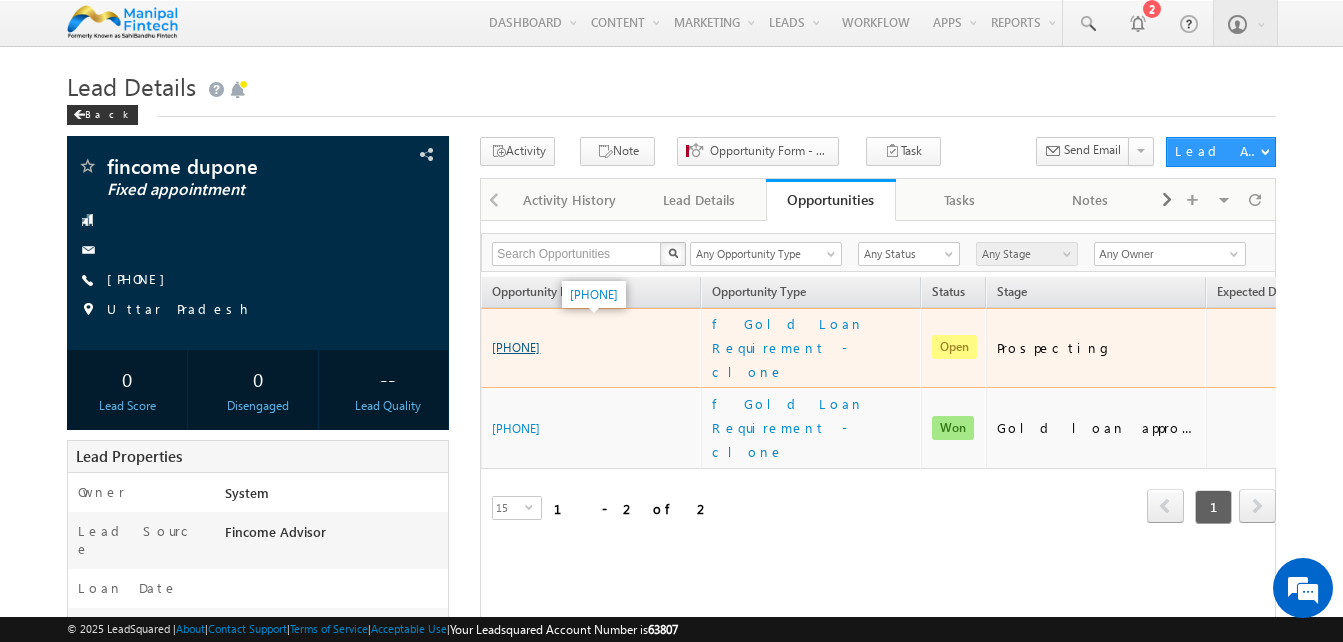 scroll, scrollTop: 0, scrollLeft: 0, axis: both 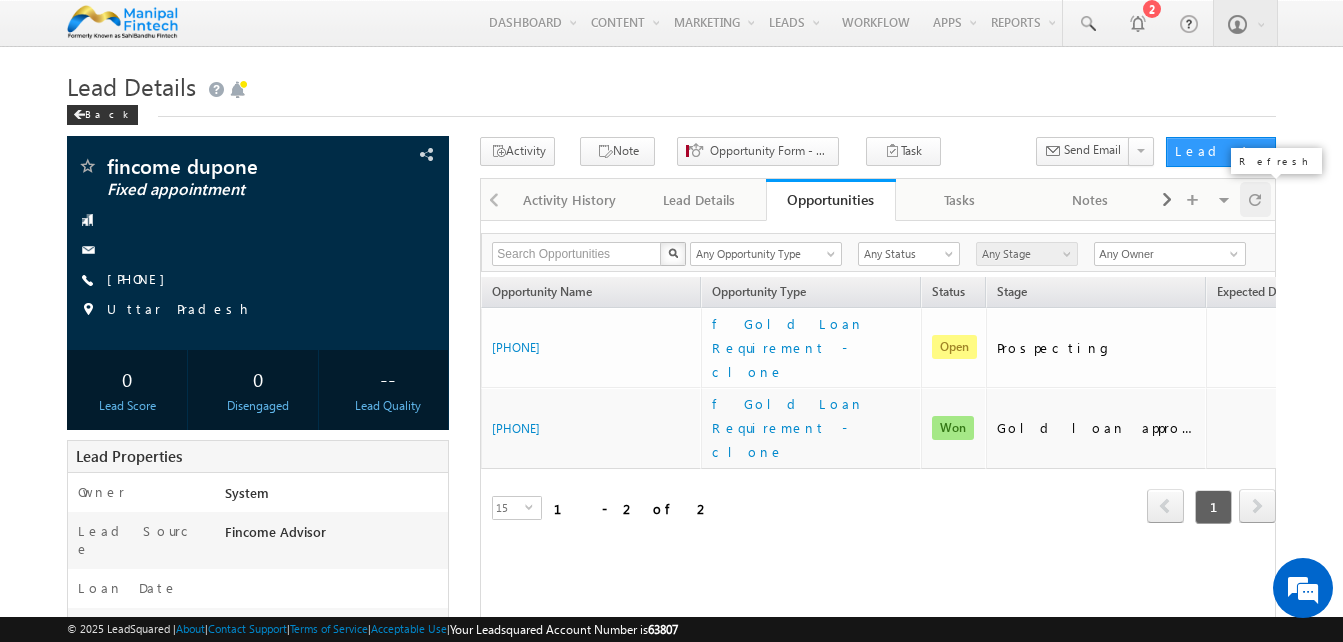click at bounding box center [1255, 199] 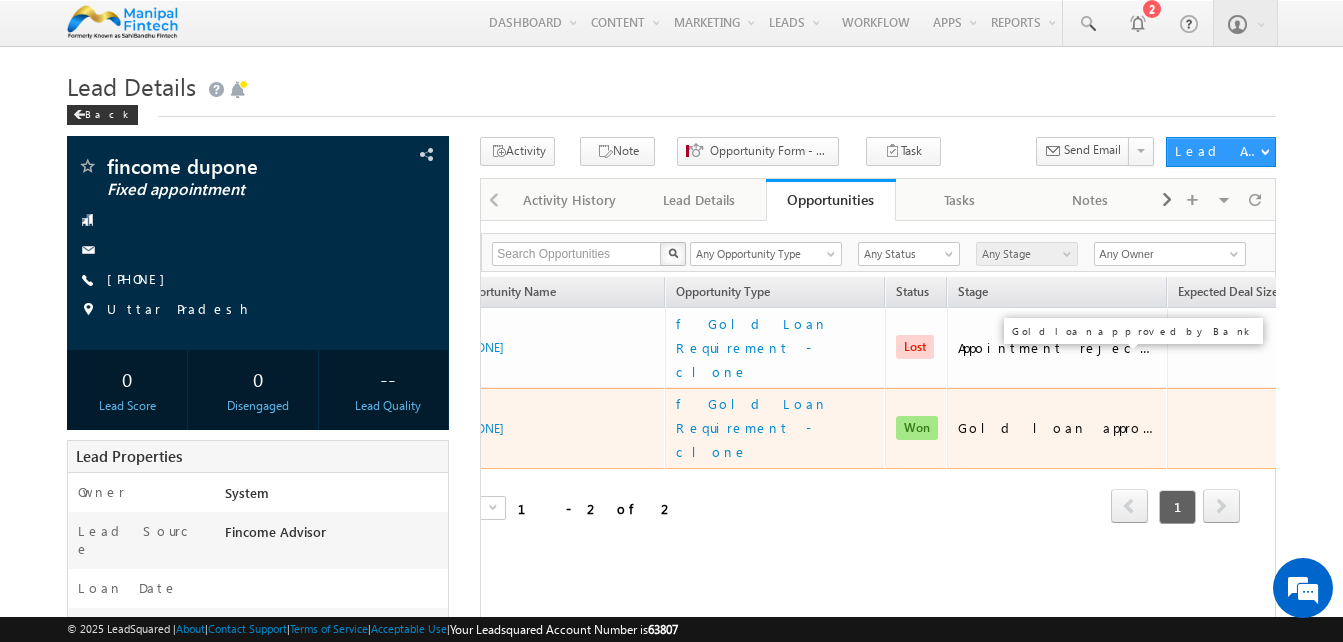 scroll, scrollTop: 0, scrollLeft: 26, axis: horizontal 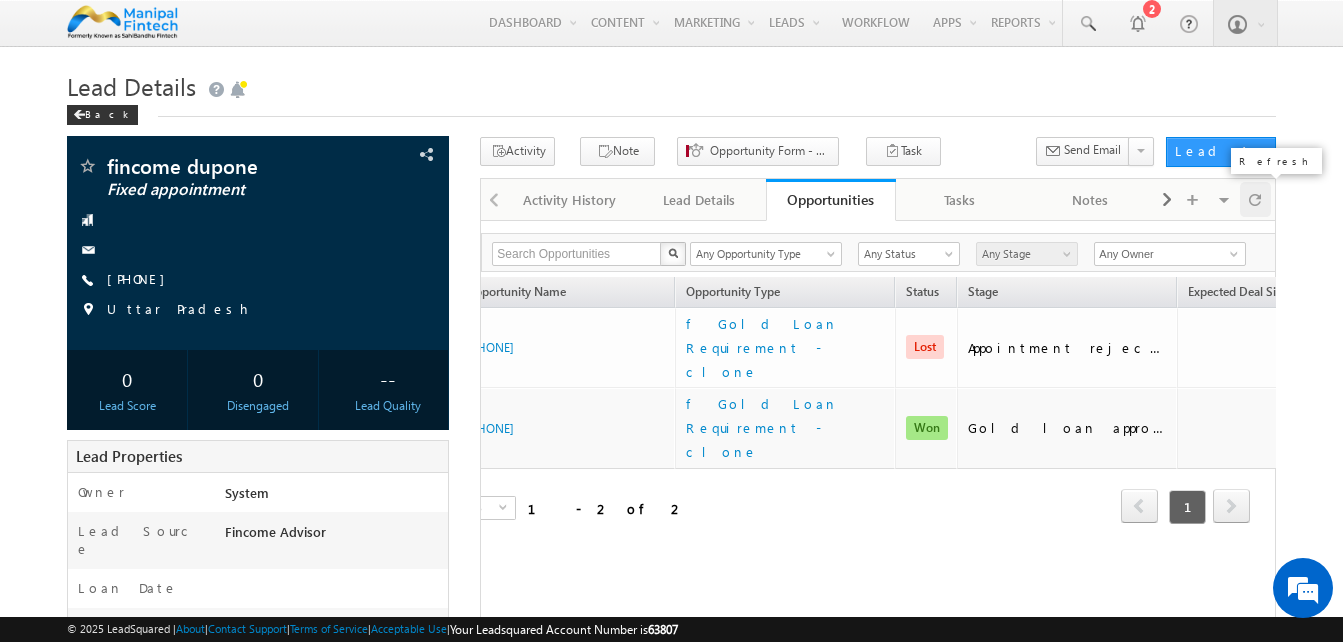 click at bounding box center [1255, 199] 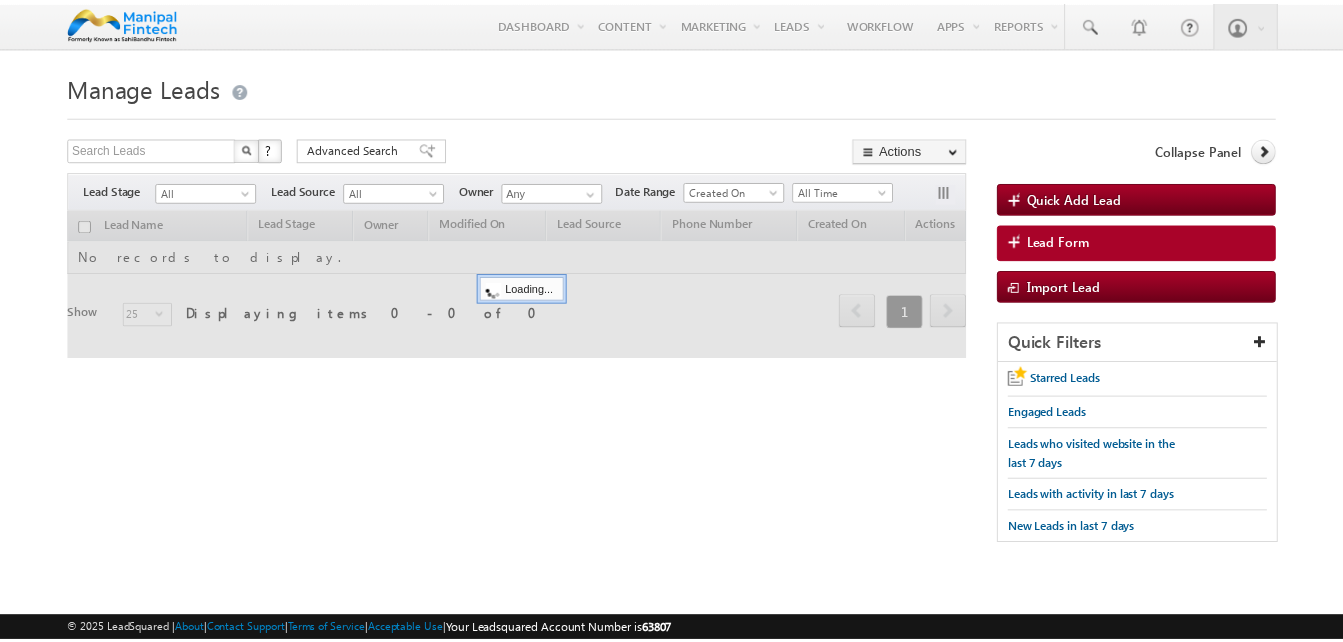 scroll, scrollTop: 0, scrollLeft: 0, axis: both 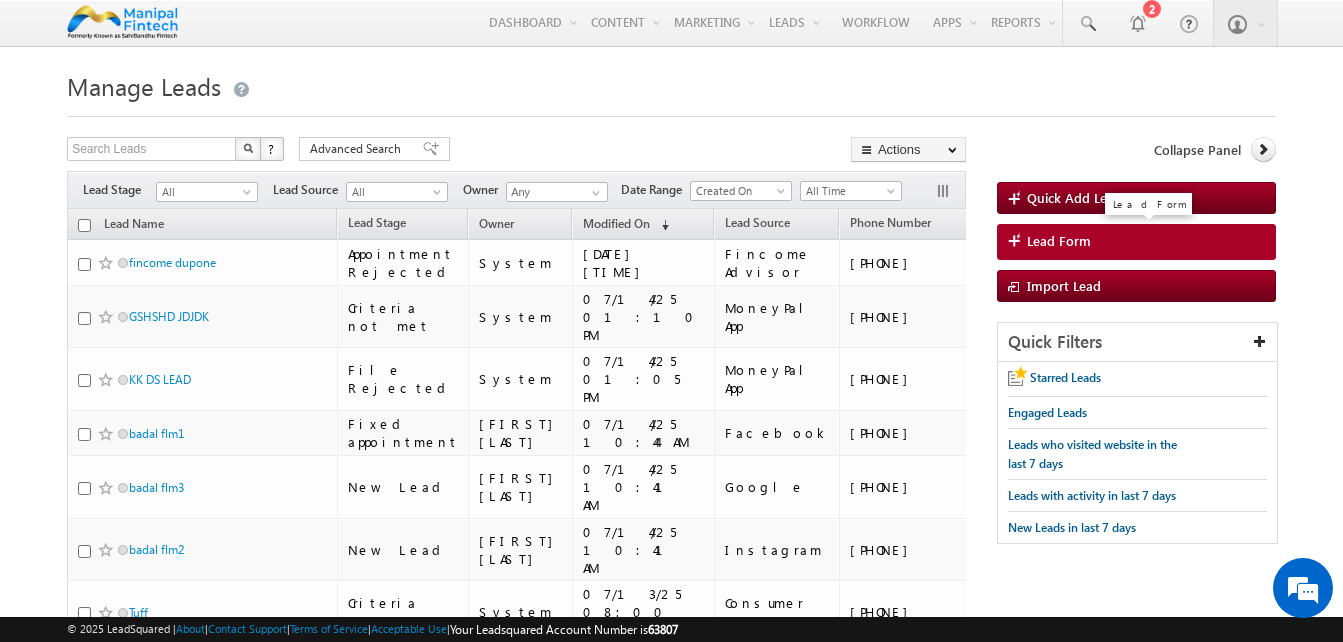 click on "Lead Form" at bounding box center (1059, 241) 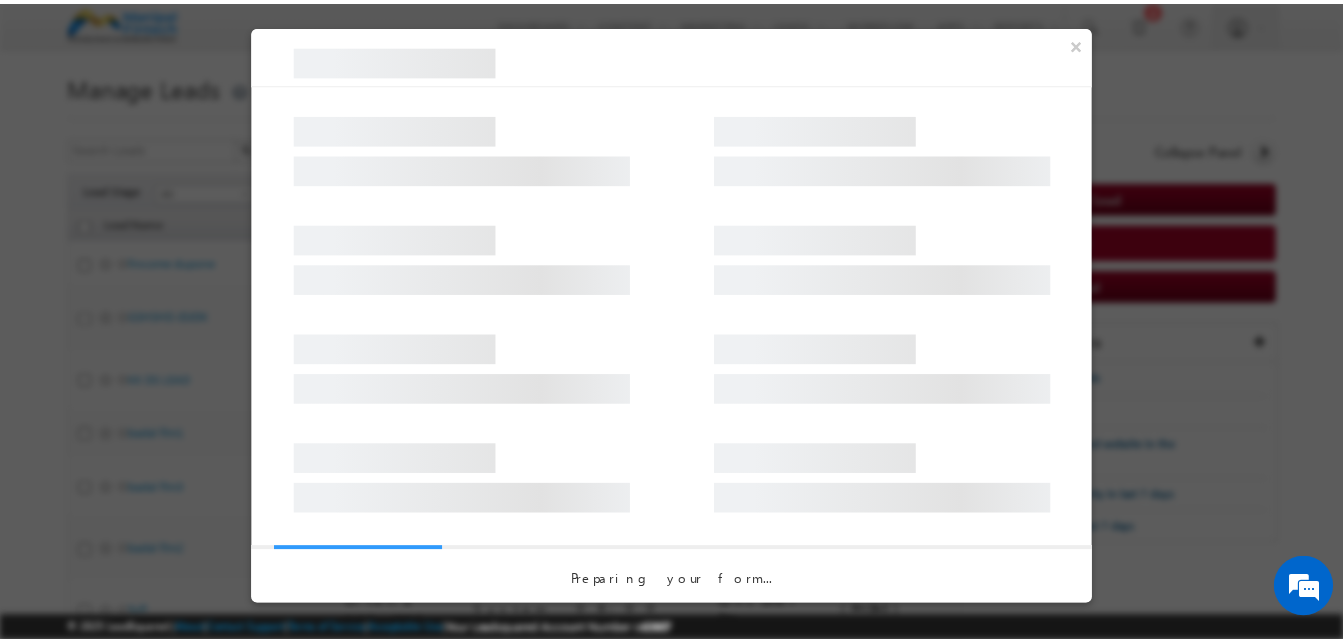 scroll, scrollTop: 0, scrollLeft: 0, axis: both 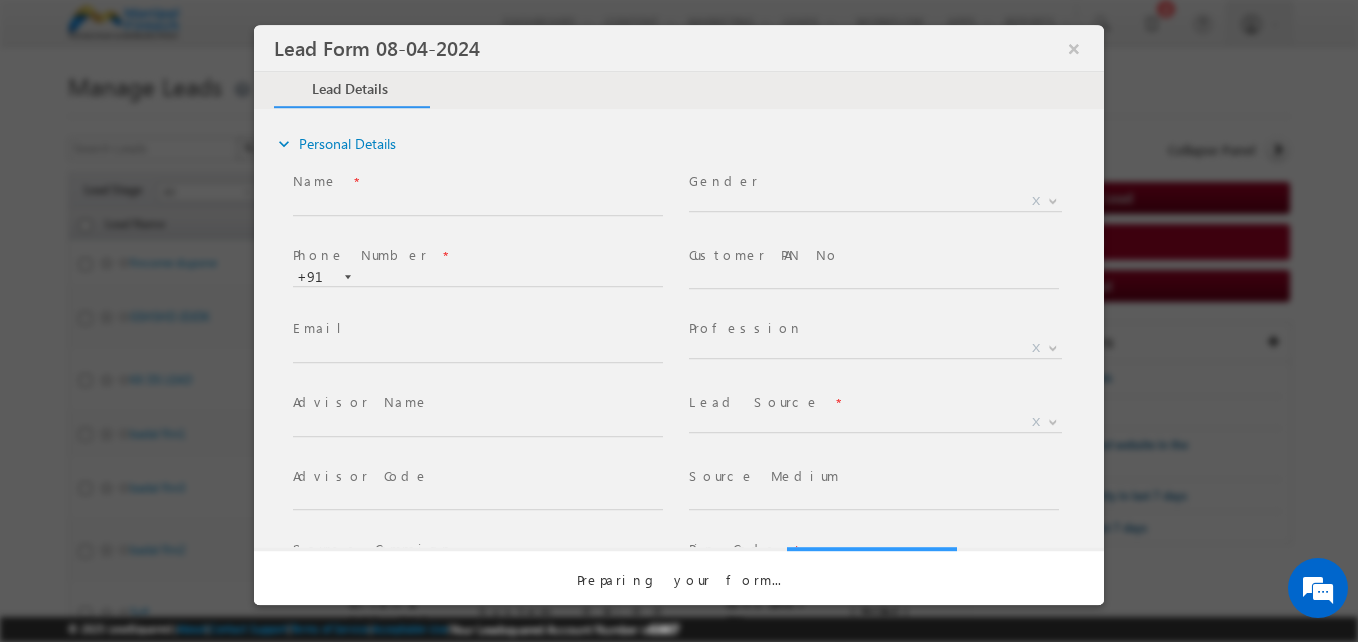 select on "Open" 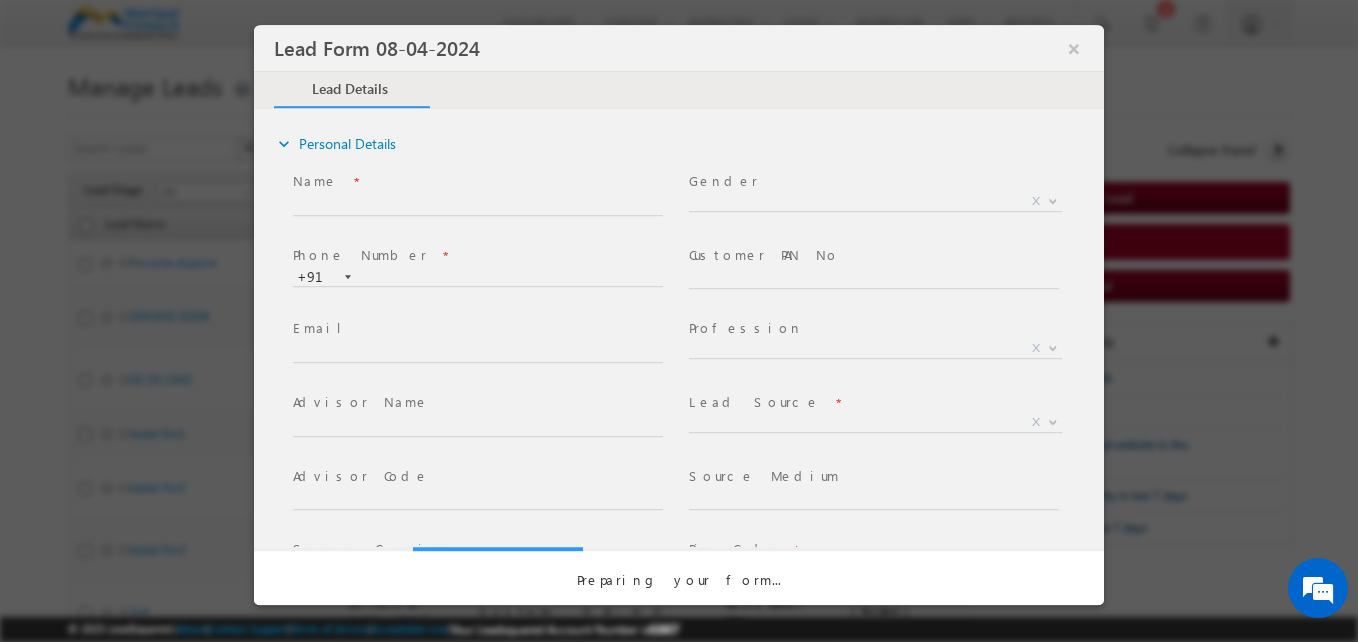 select on "Prospecting" 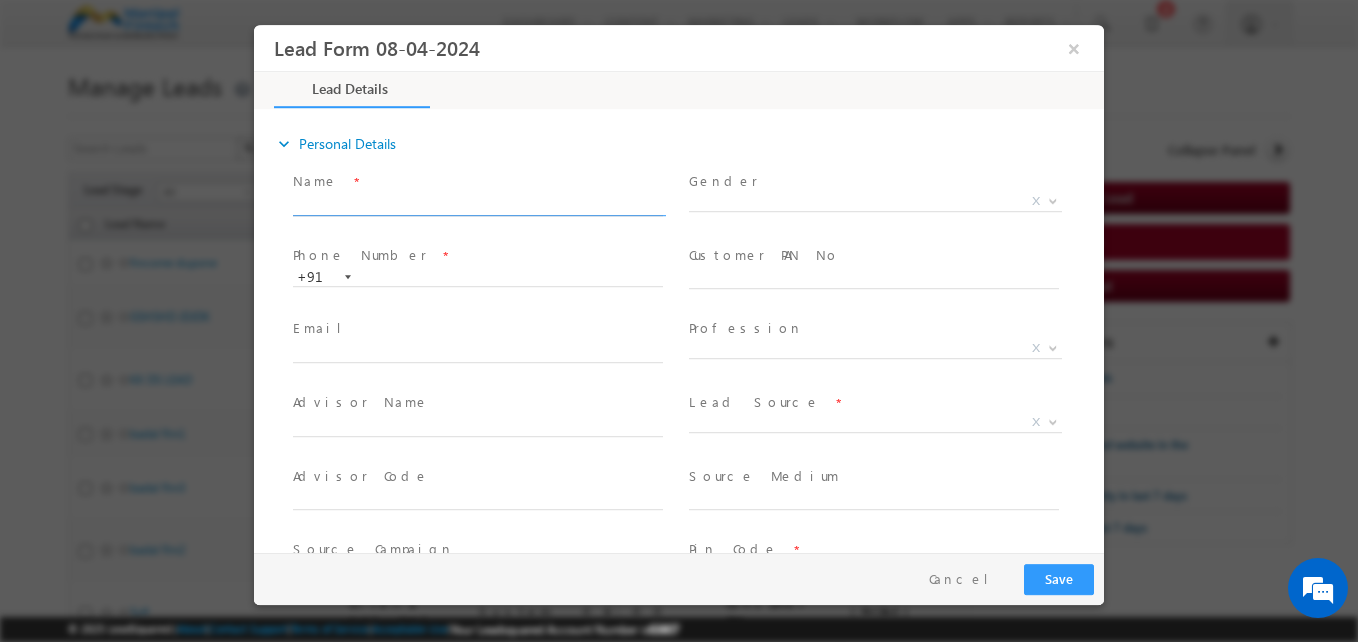 click at bounding box center (478, 206) 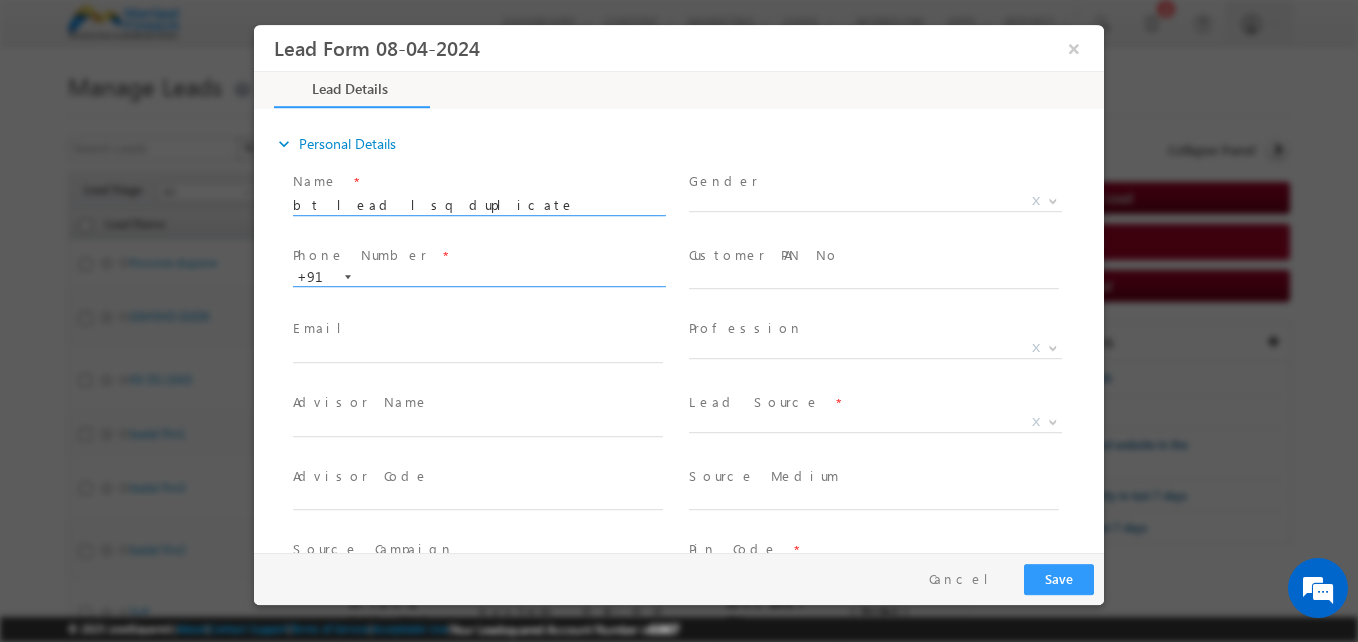 type on "bt lead lsq duplicate" 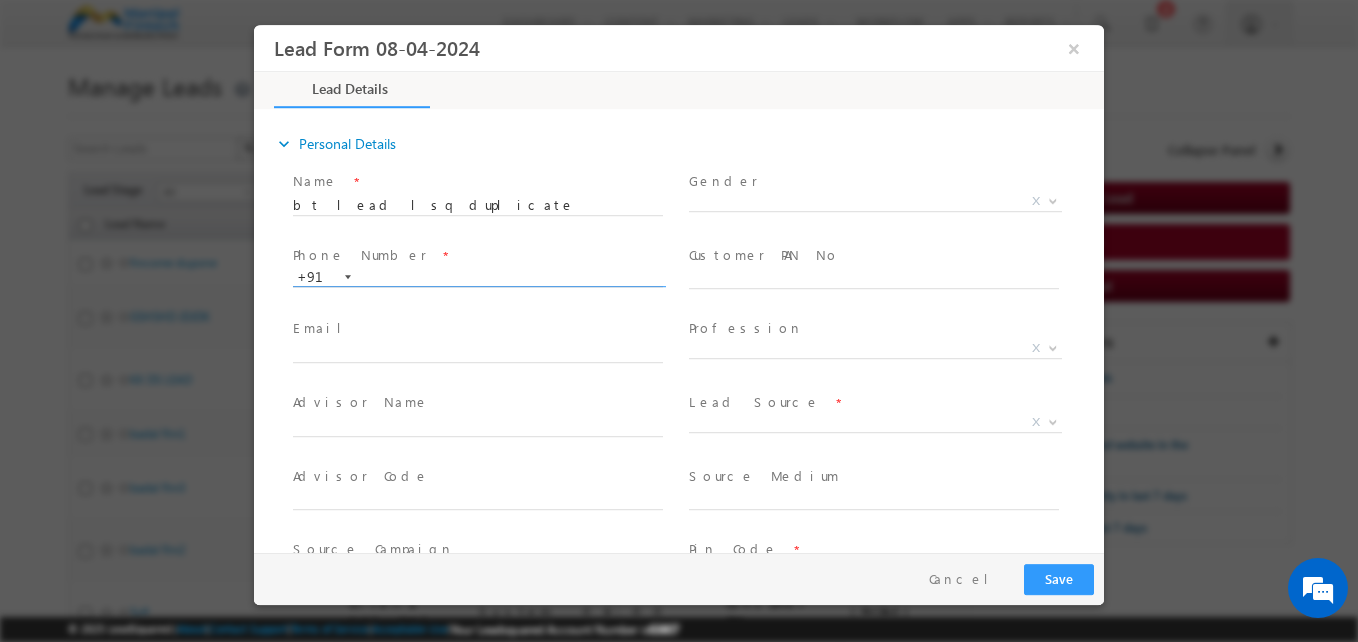 click at bounding box center (478, 278) 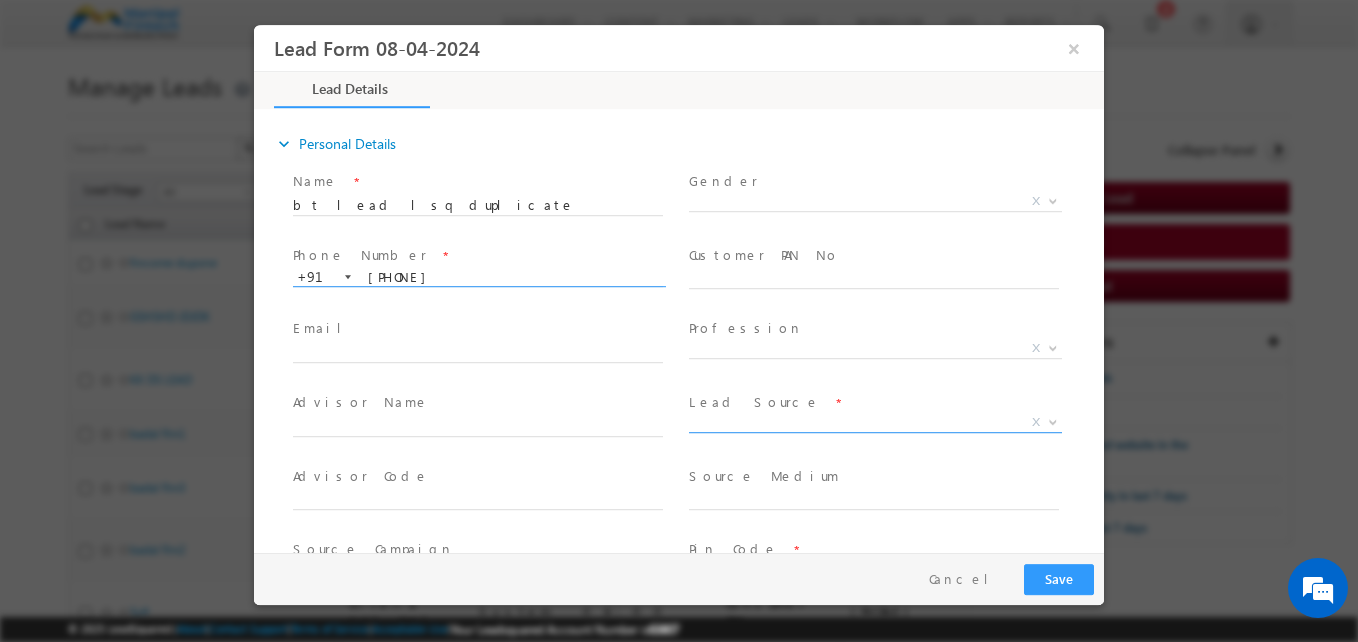 type on "[PHONE]" 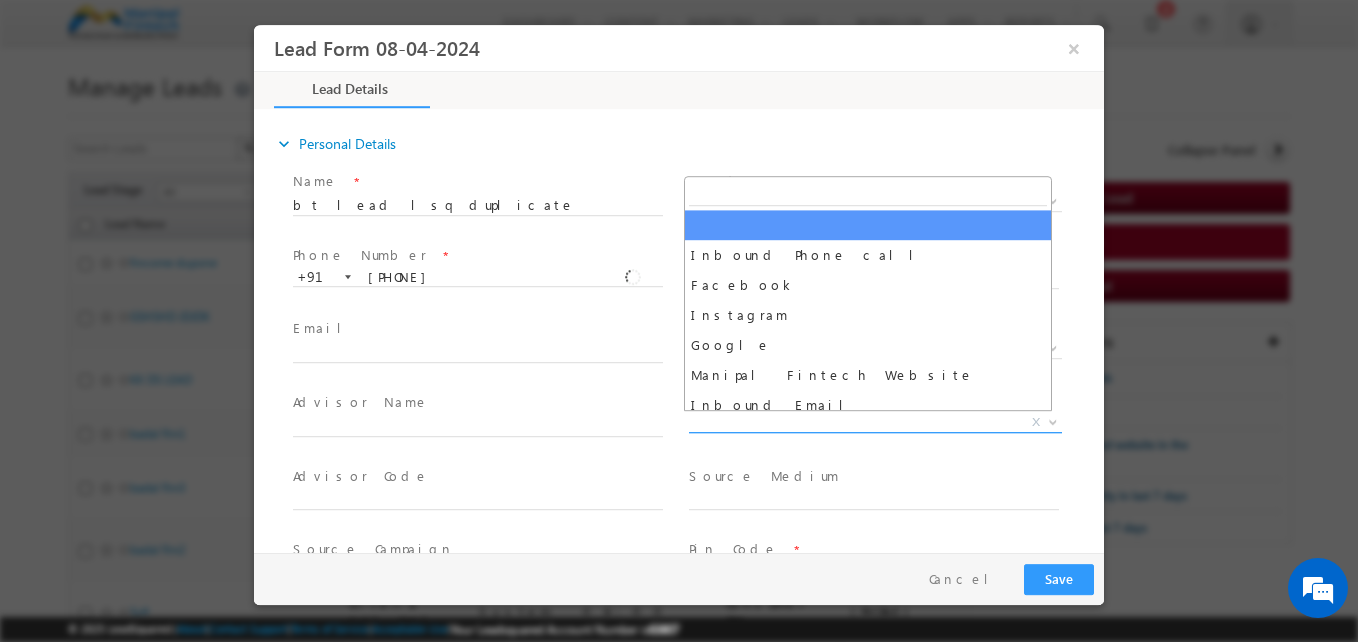 click on "X" at bounding box center (875, 423) 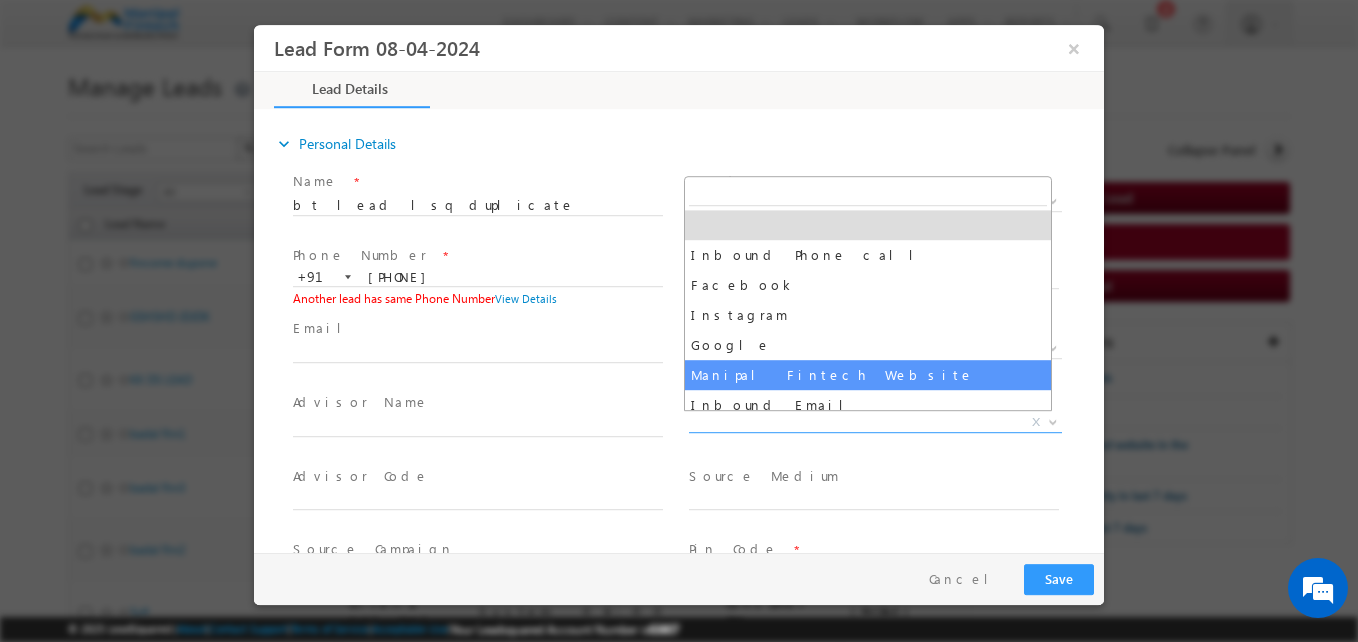 select on "Manipal Fintech Website" 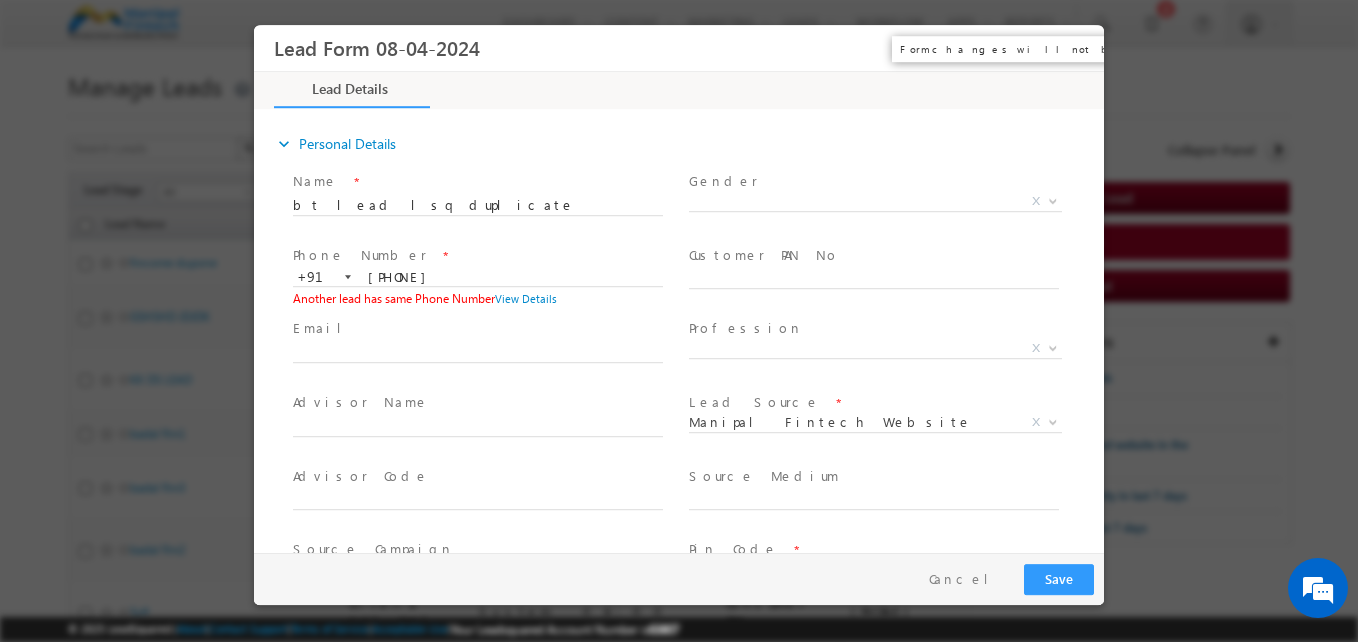 click on "×" at bounding box center (1074, 48) 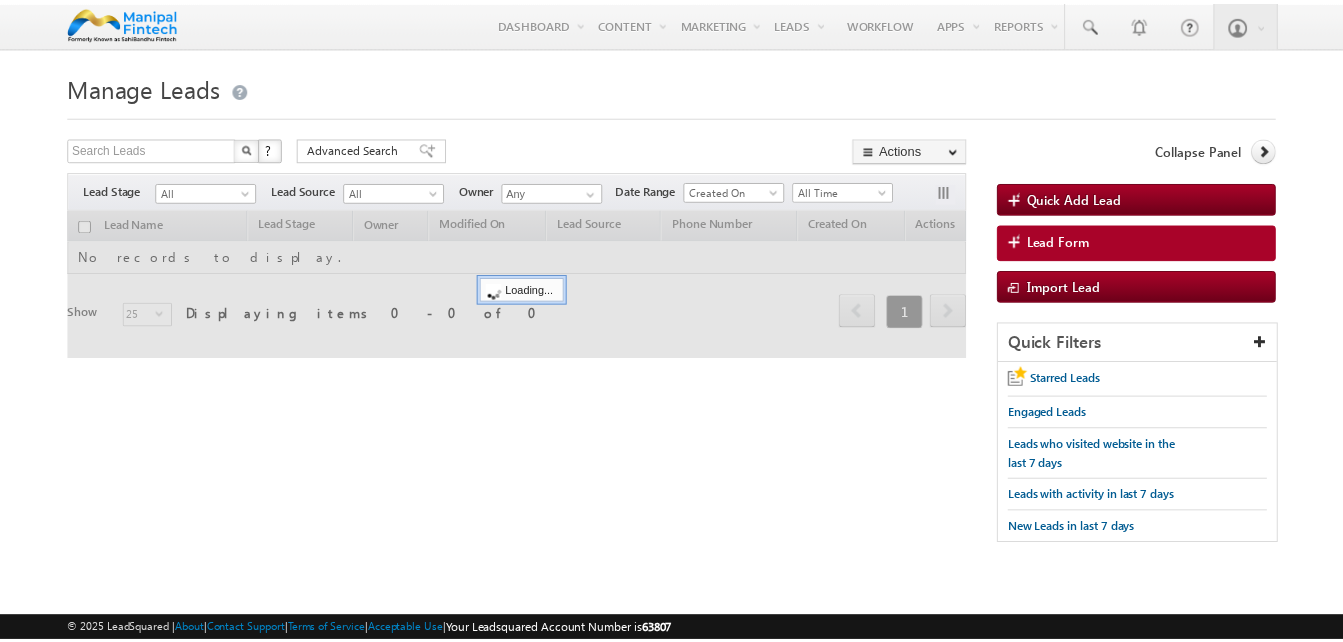 scroll, scrollTop: 0, scrollLeft: 0, axis: both 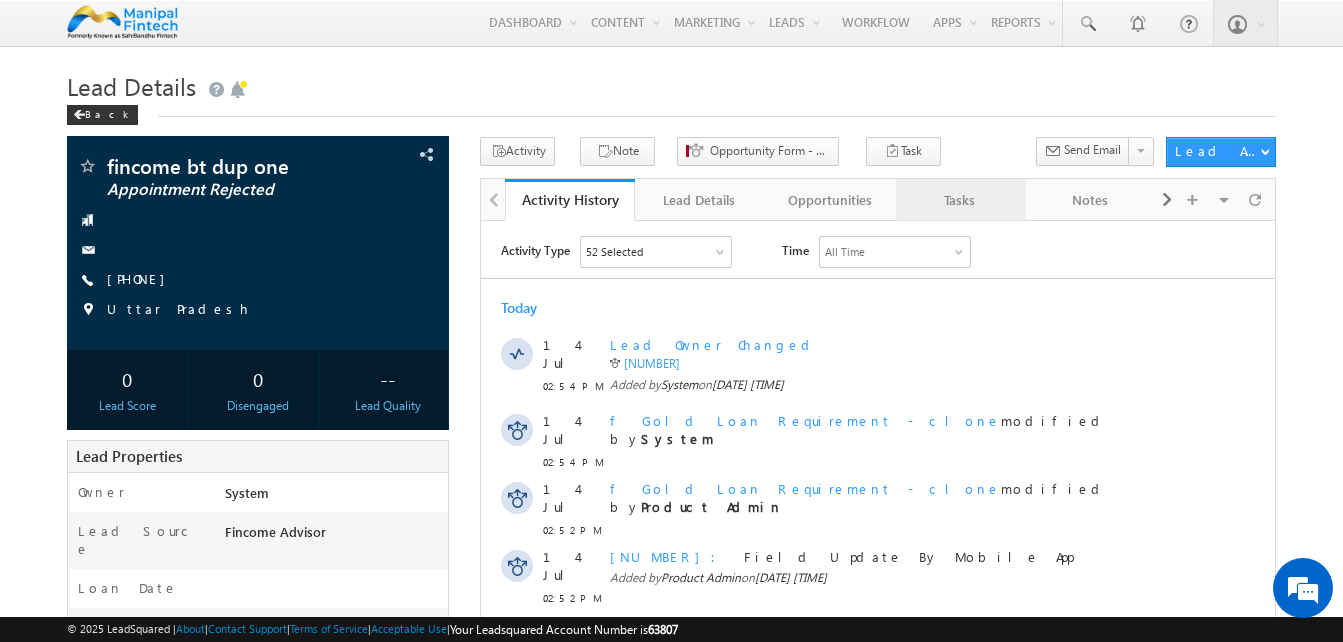 click on "Tasks" at bounding box center (960, 200) 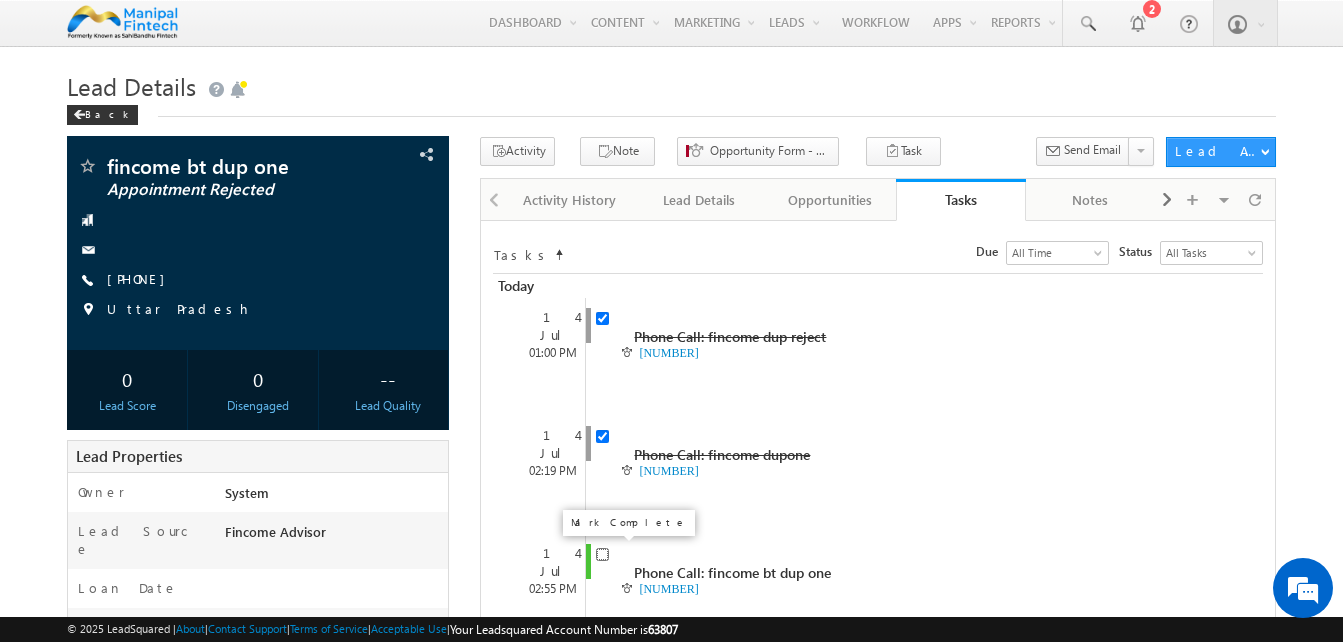 click at bounding box center [602, 554] 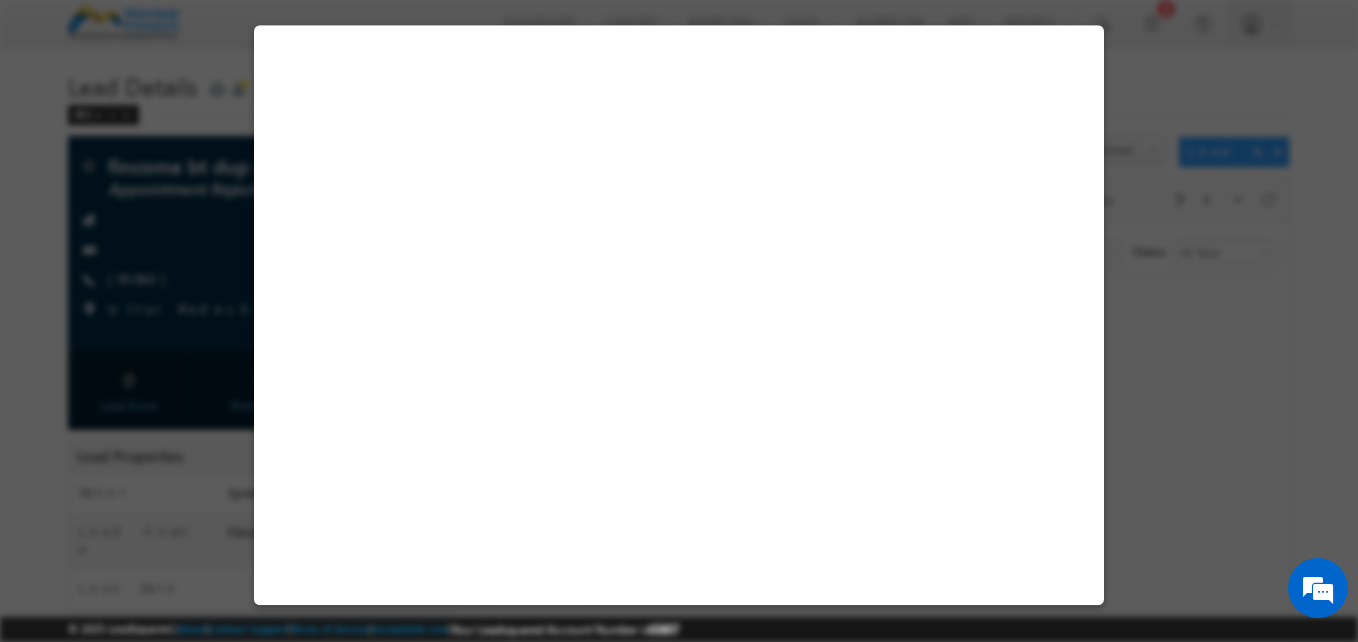 select on "Fincome Advisor" 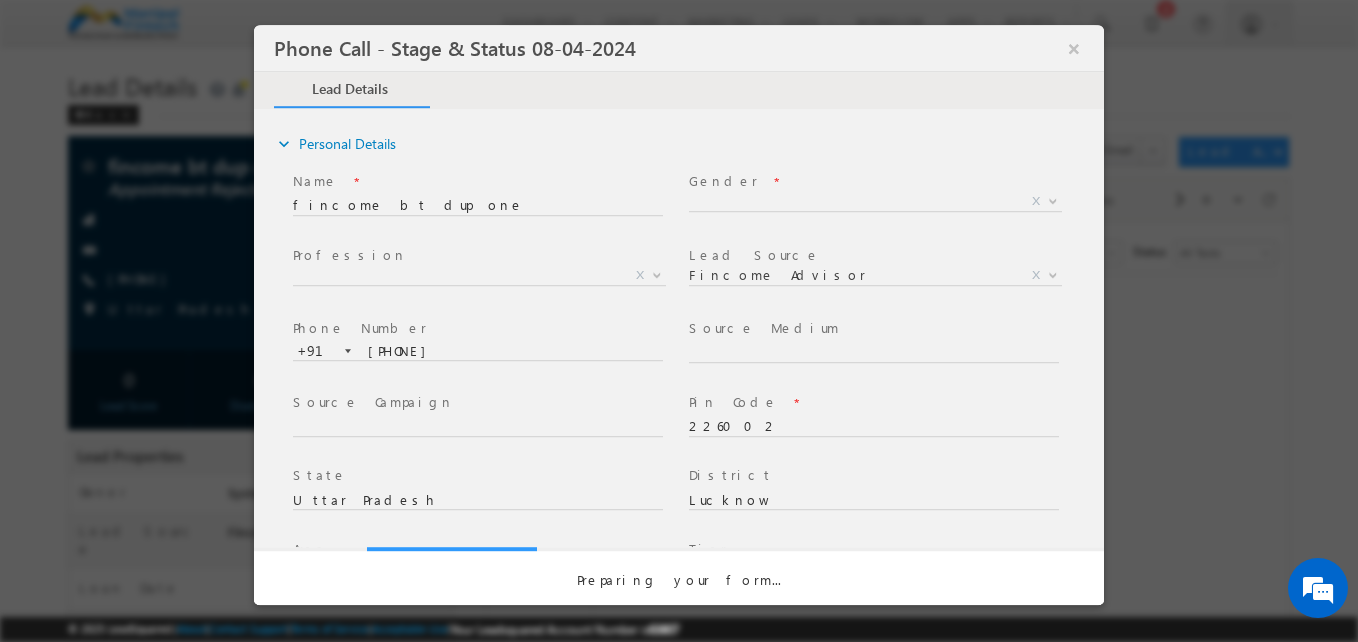 select on "Open" 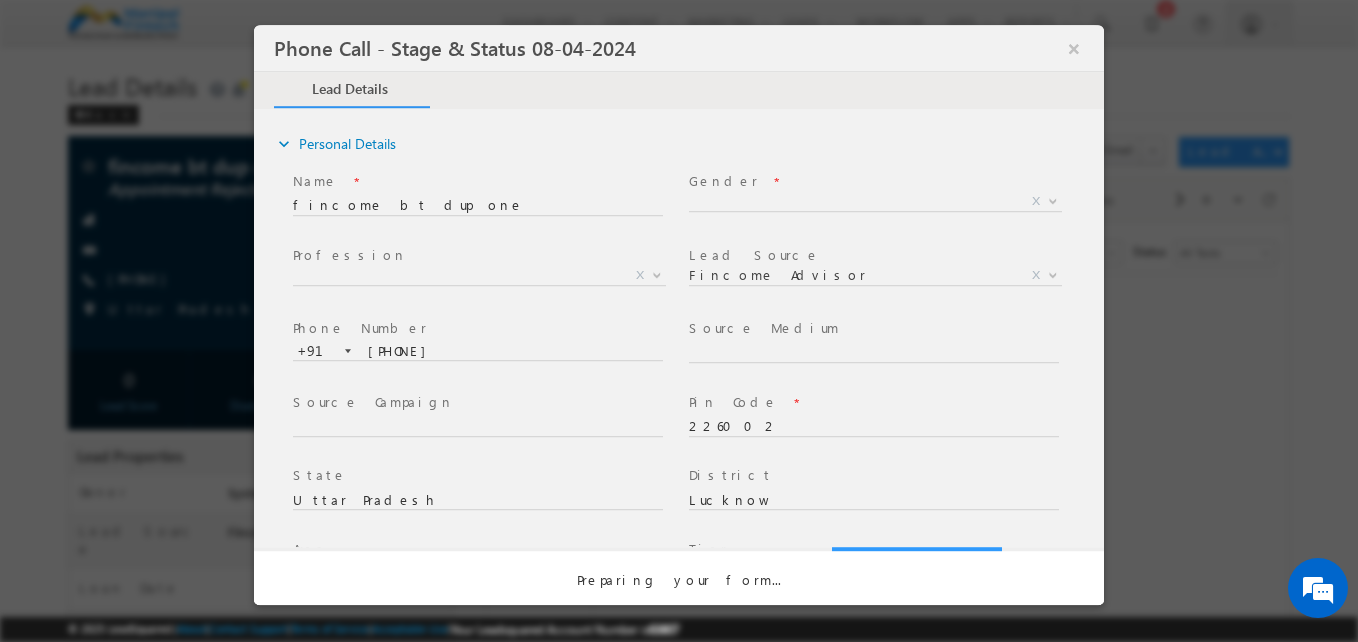 scroll, scrollTop: 0, scrollLeft: 0, axis: both 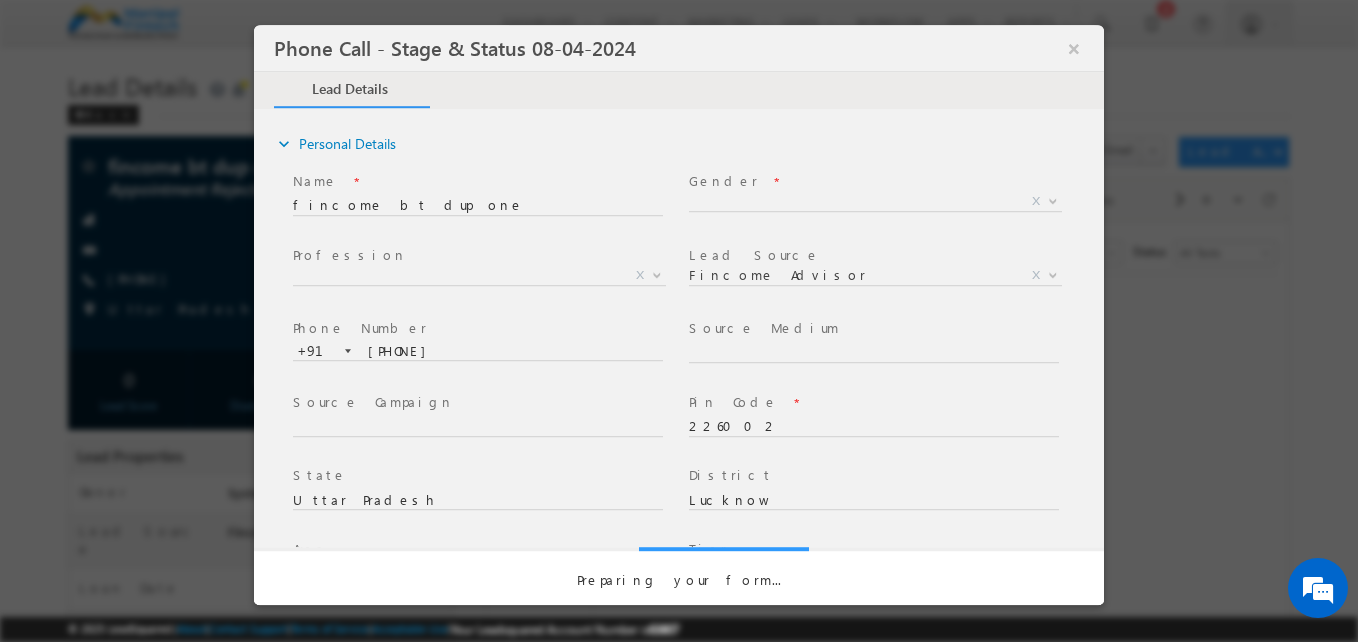 select on "163a4fbc-390e-11ed-8755-02b84f9e23c5" 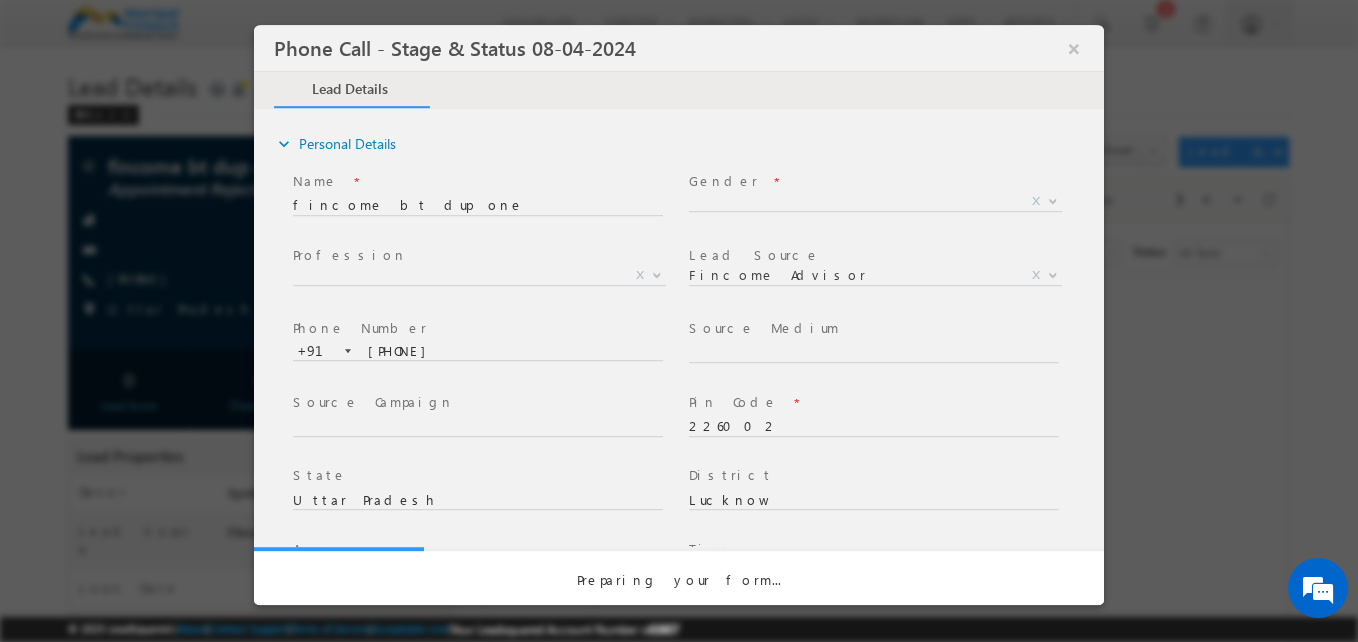 select on "Fresh Lead" 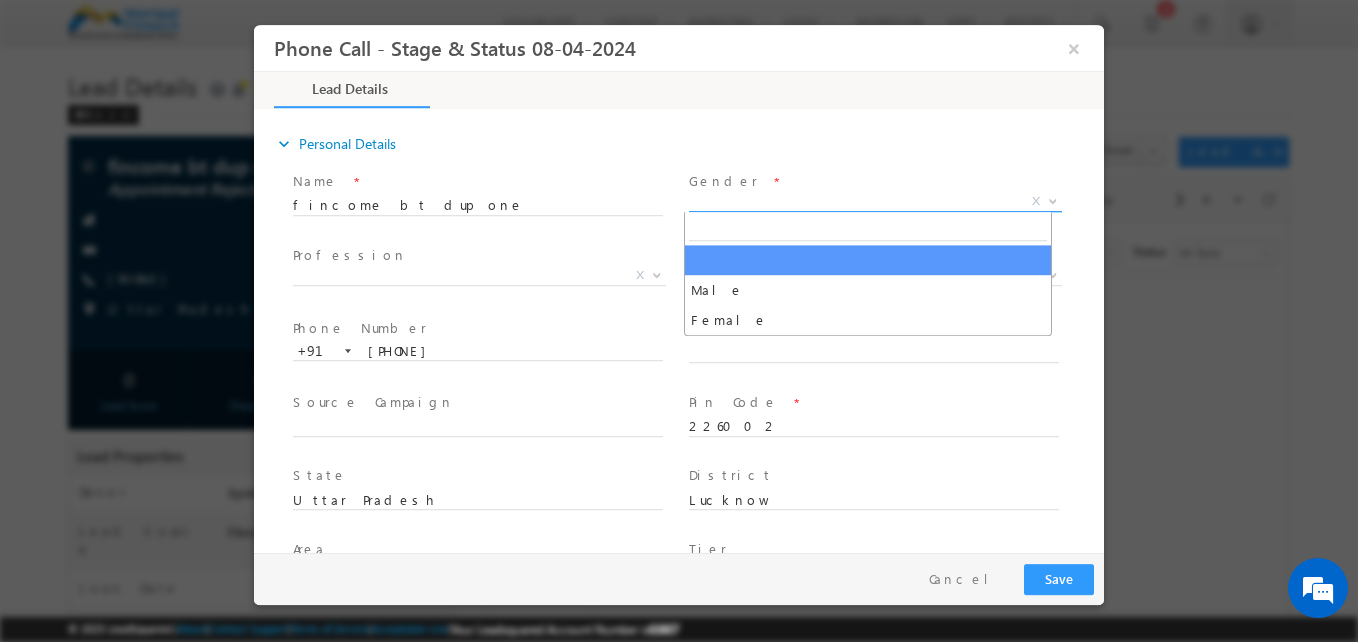 click on "X" at bounding box center [875, 202] 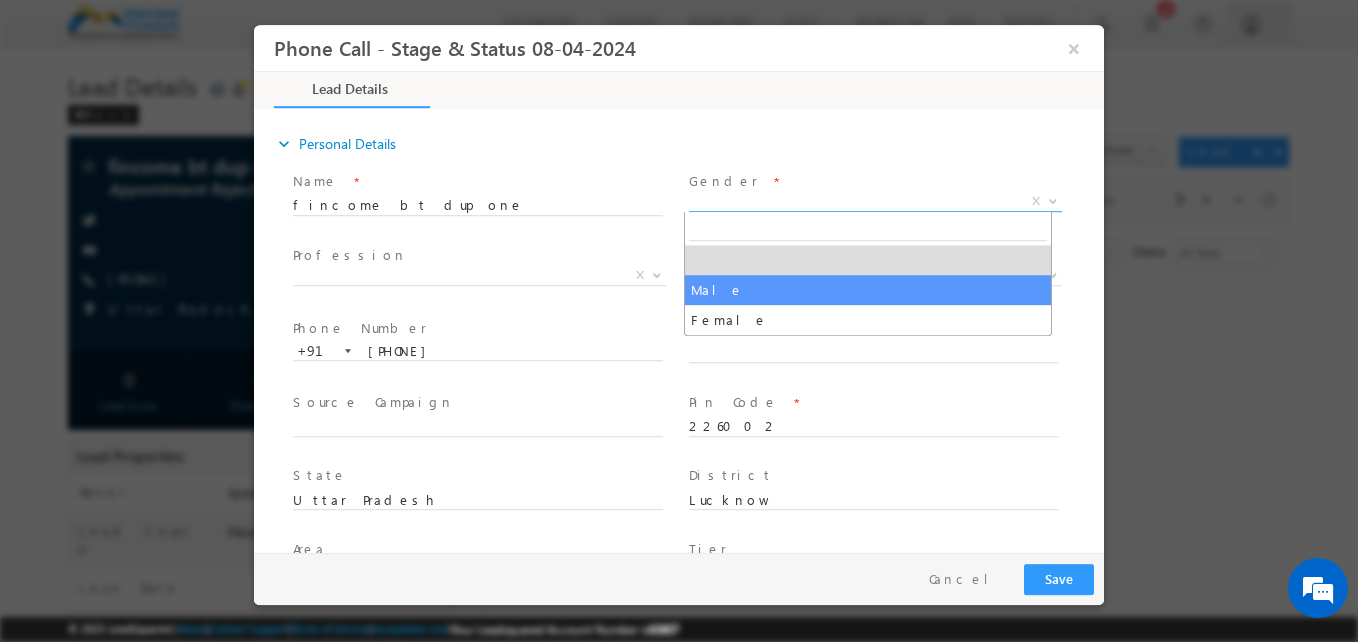 type on "[DATE] [TIME]" 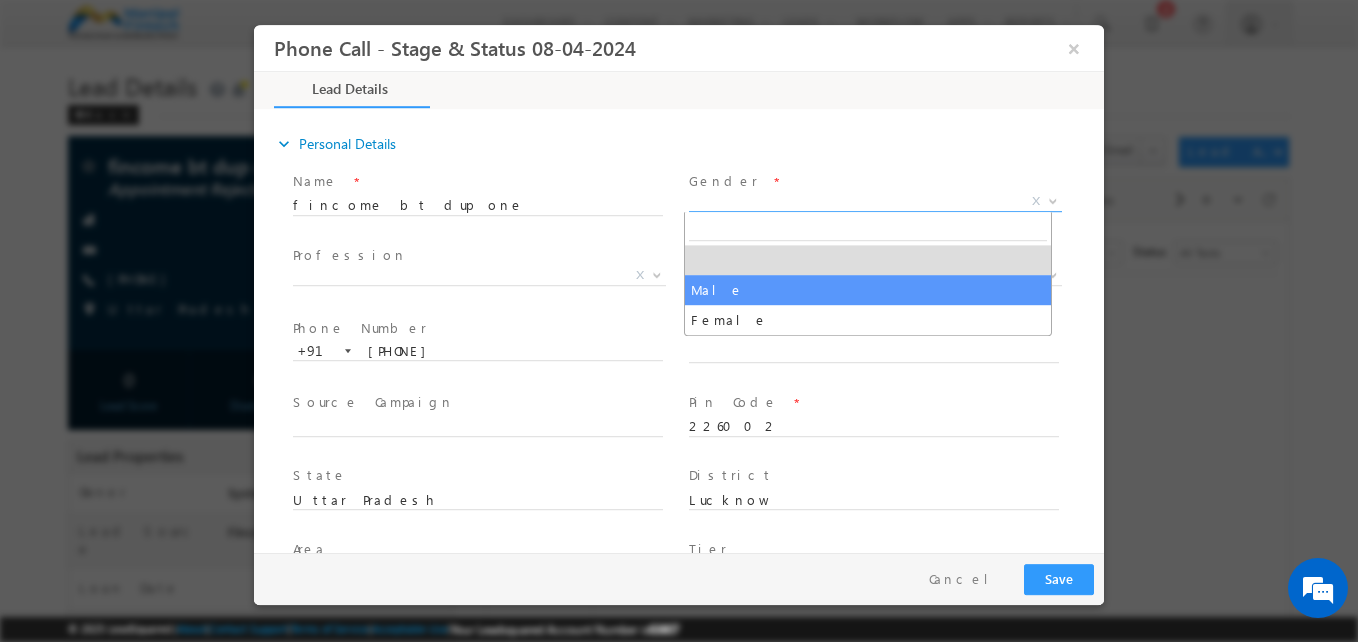 scroll, scrollTop: 0, scrollLeft: 0, axis: both 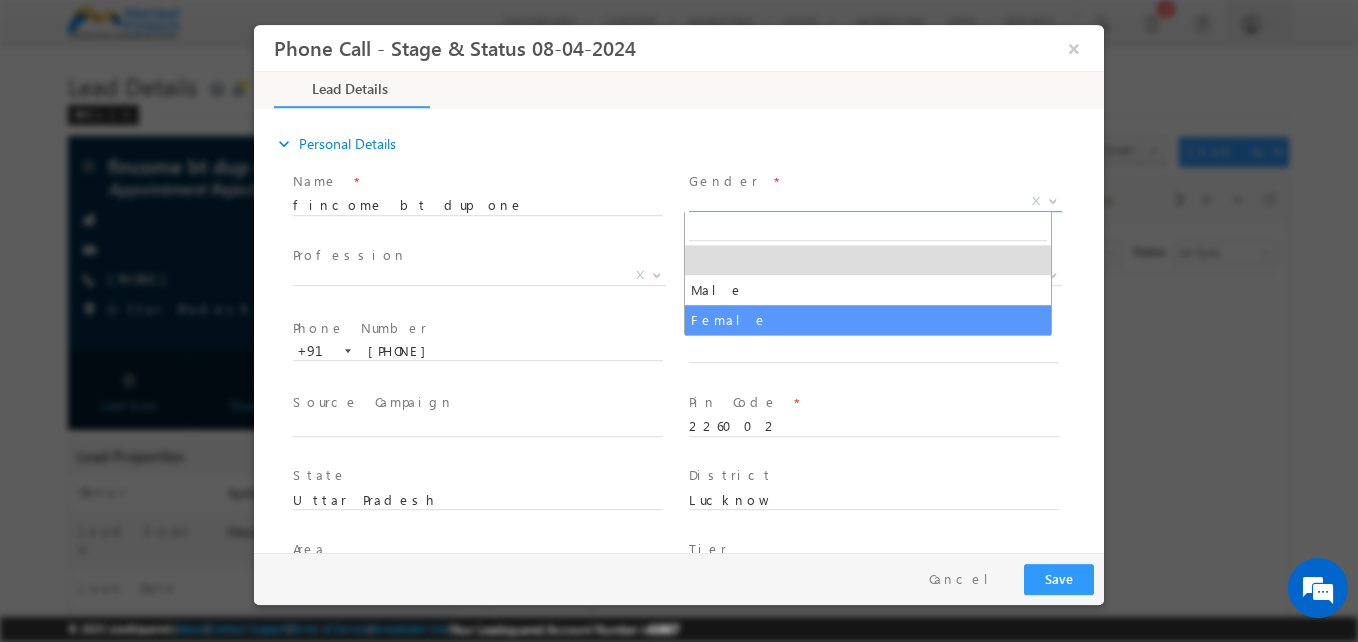 select on "Female" 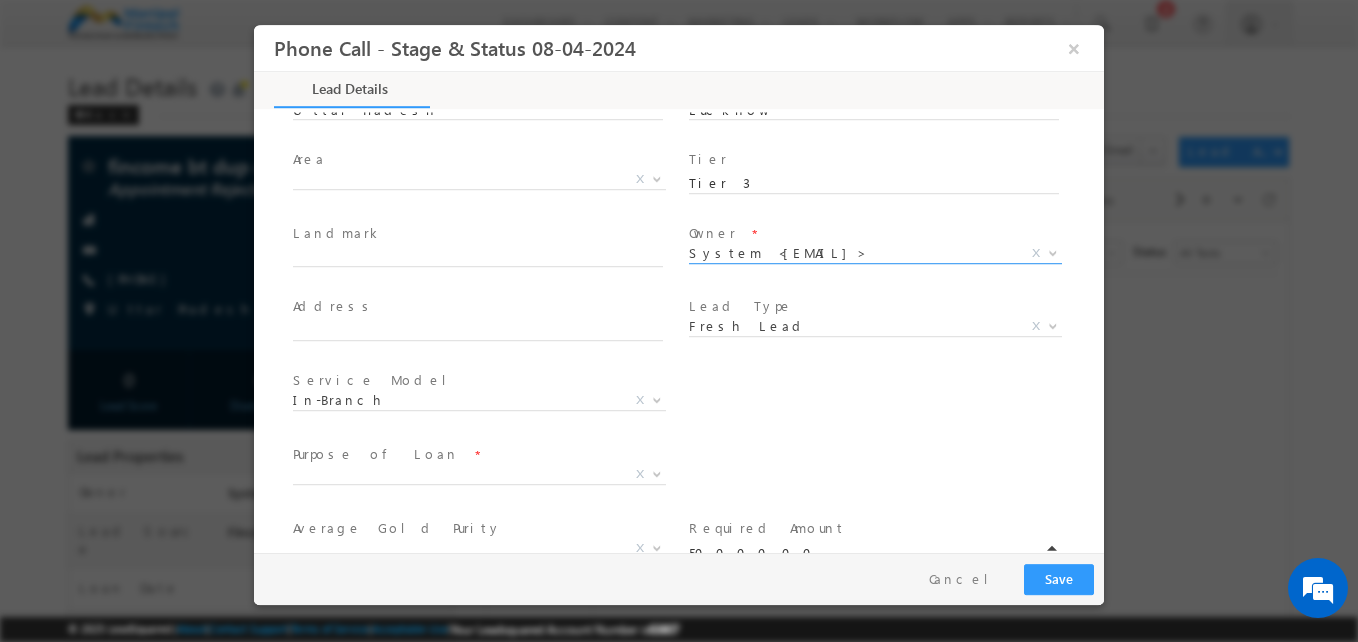 scroll, scrollTop: 391, scrollLeft: 0, axis: vertical 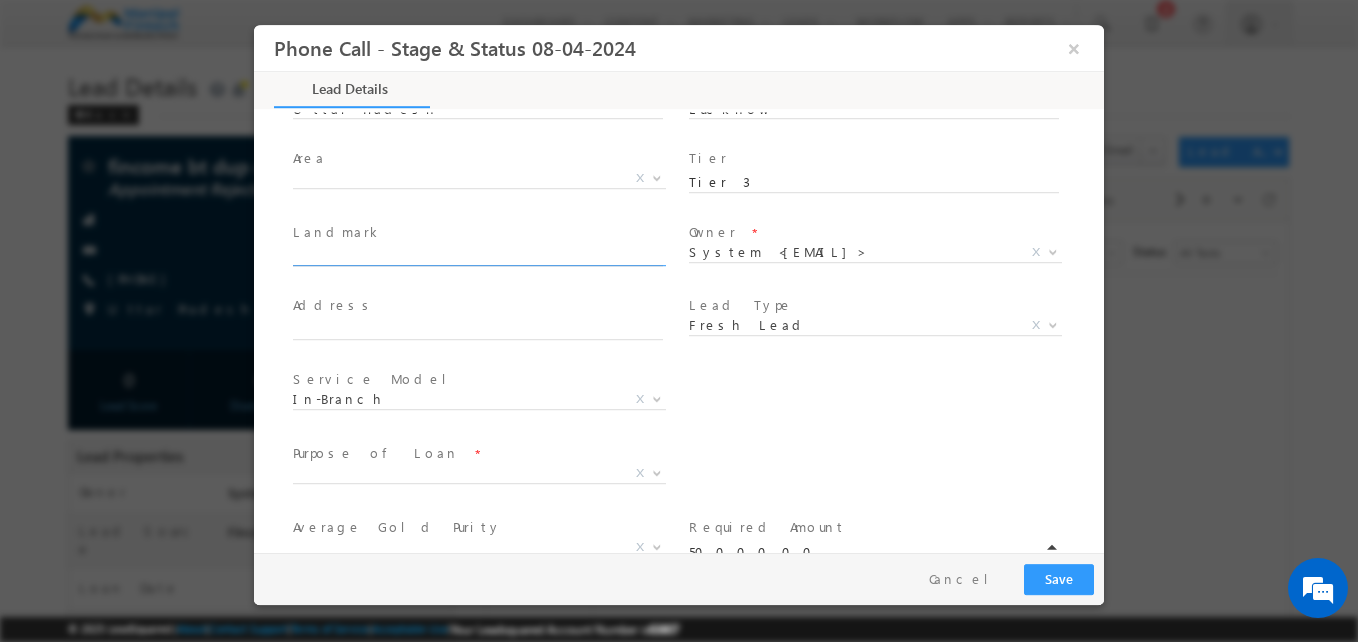 click at bounding box center [478, 257] 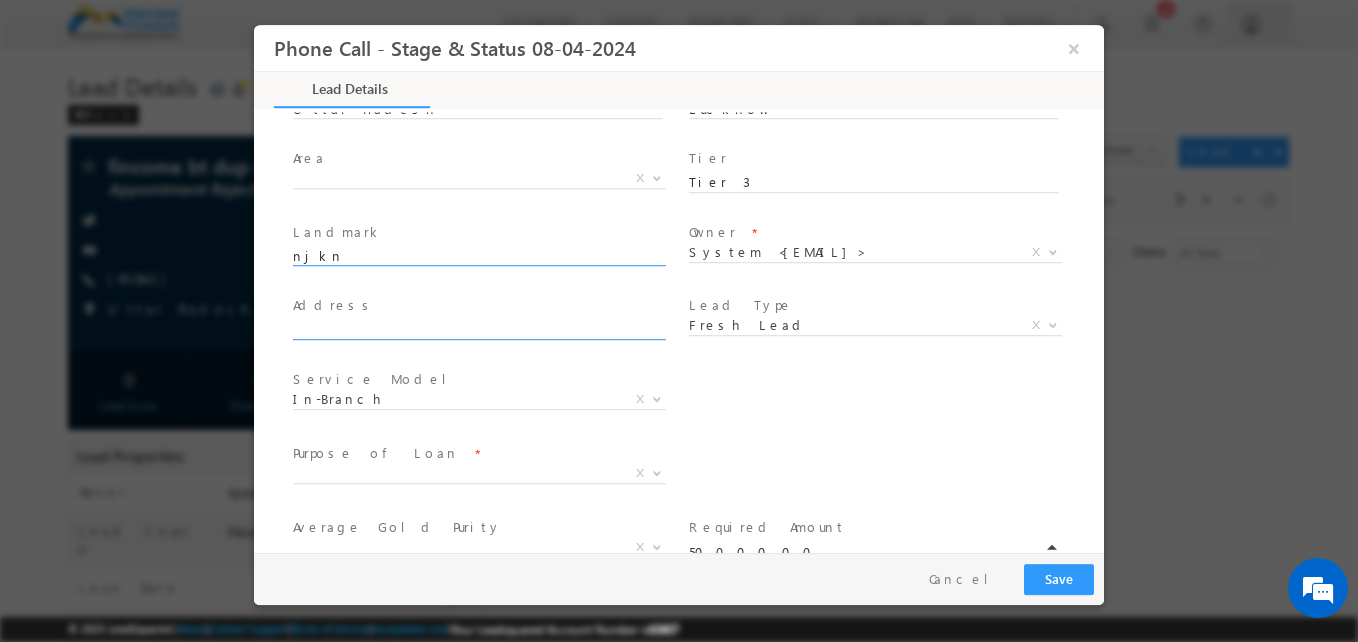 type on "njkn" 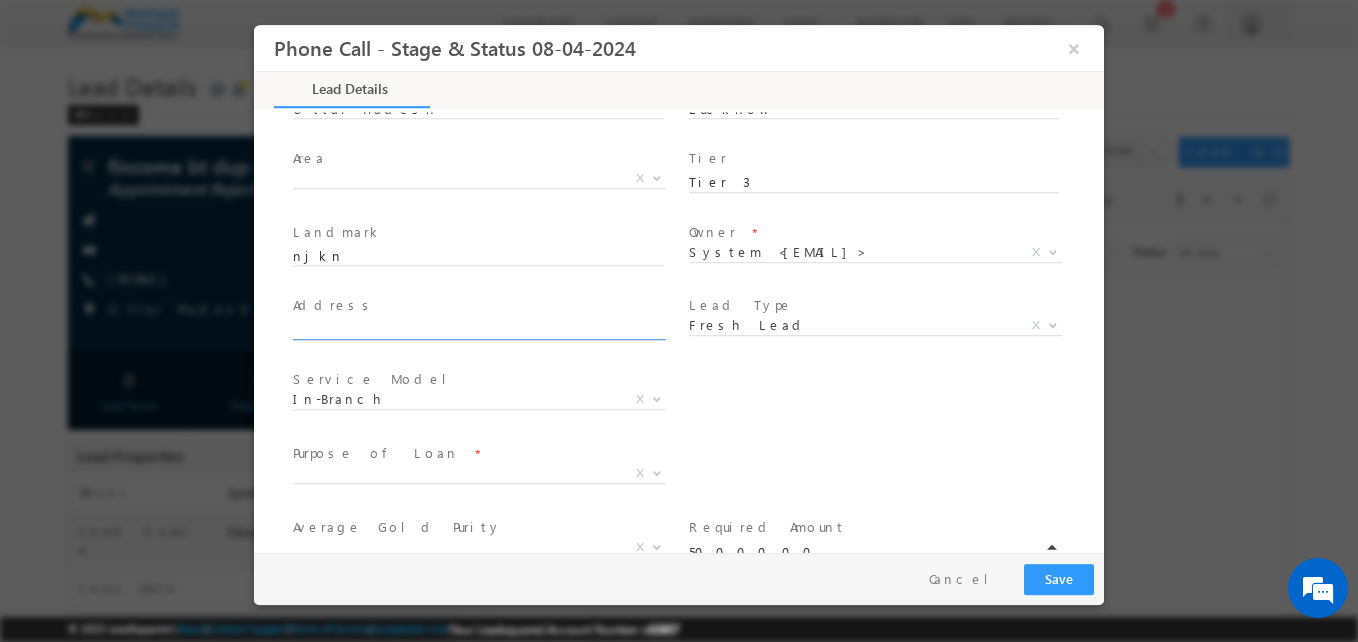 click at bounding box center (478, 331) 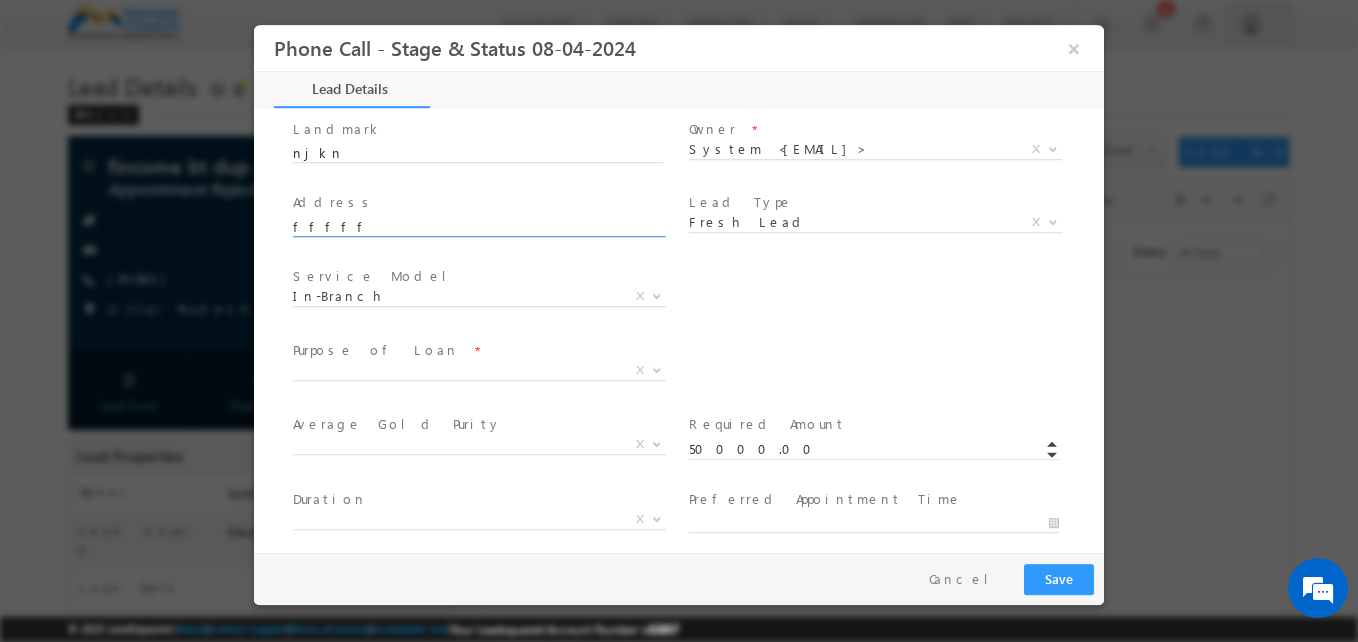 scroll, scrollTop: 495, scrollLeft: 0, axis: vertical 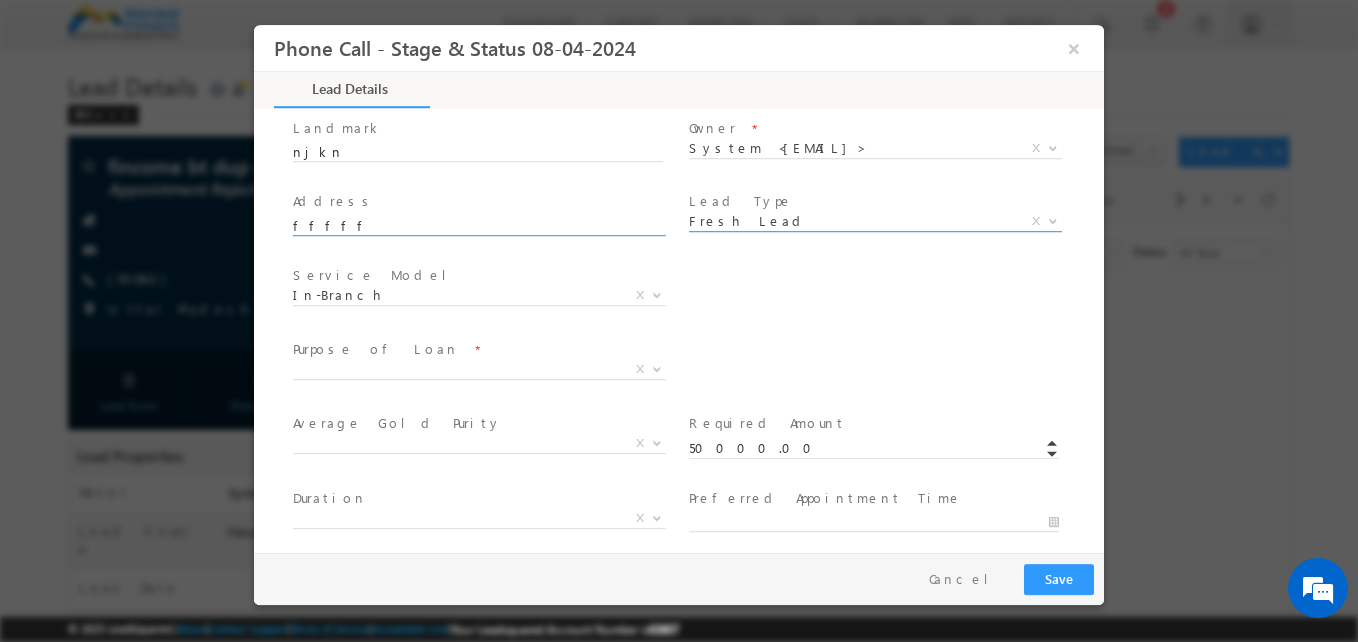 type on "fffff" 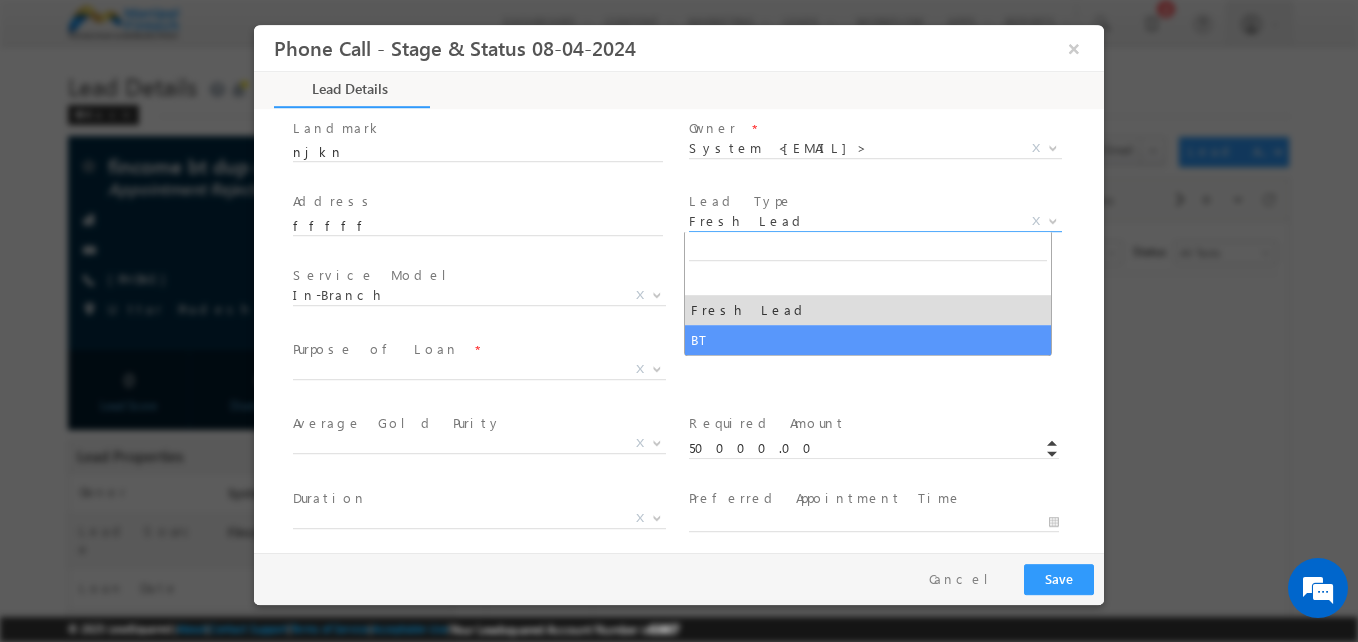 drag, startPoint x: 751, startPoint y: 225, endPoint x: 713, endPoint y: 332, distance: 113.54735 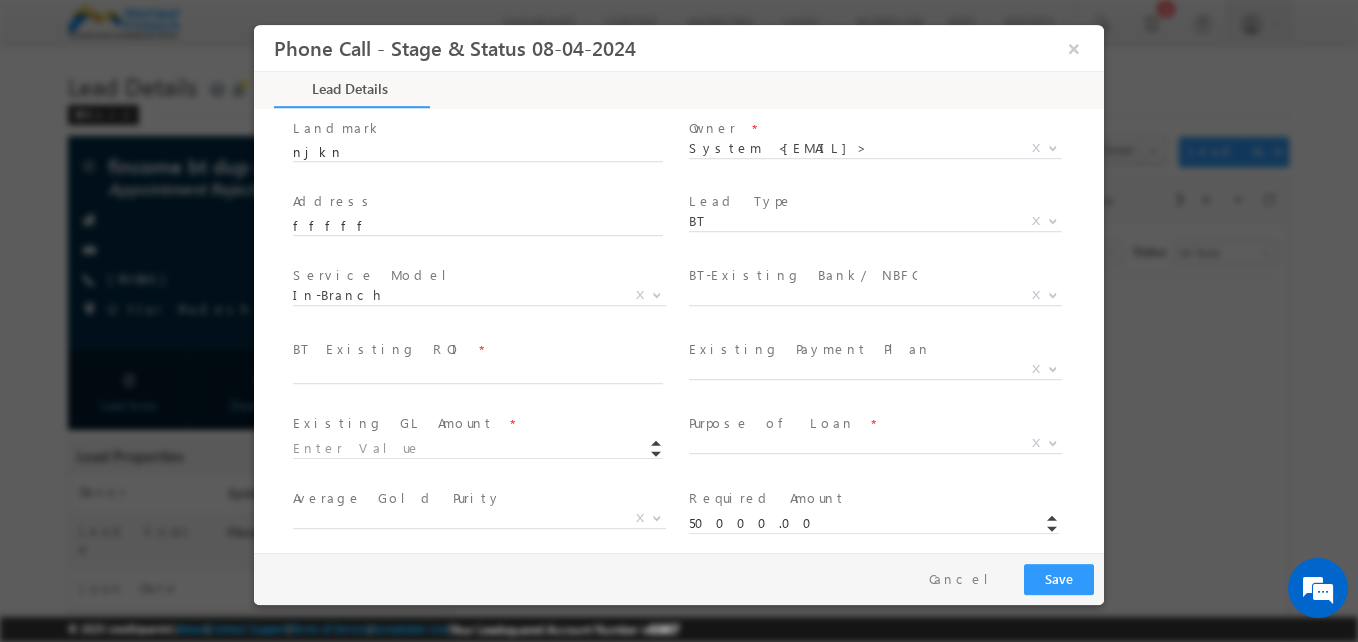 click on "BT-Existing Bank/ NBFC
*
HDFC Bank
ICICI Bank
AXIS Bank
DCB Bank
CSB Bank
Federal Bank
State Bank of India
Punjab National Bank
Muthoot Finance
Muthoot Fincorp
Manappuram
Bajaj Finance
IIFL
SBFC
Local Lender
X" at bounding box center [883, 298] 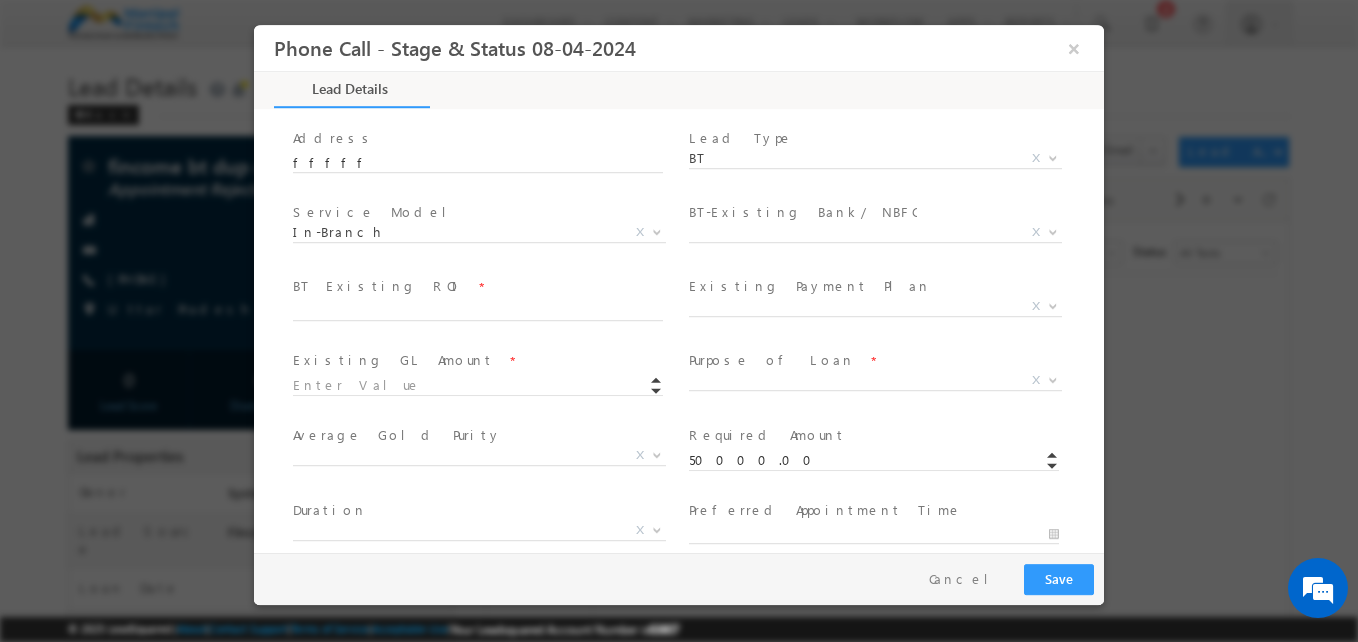 scroll, scrollTop: 559, scrollLeft: 0, axis: vertical 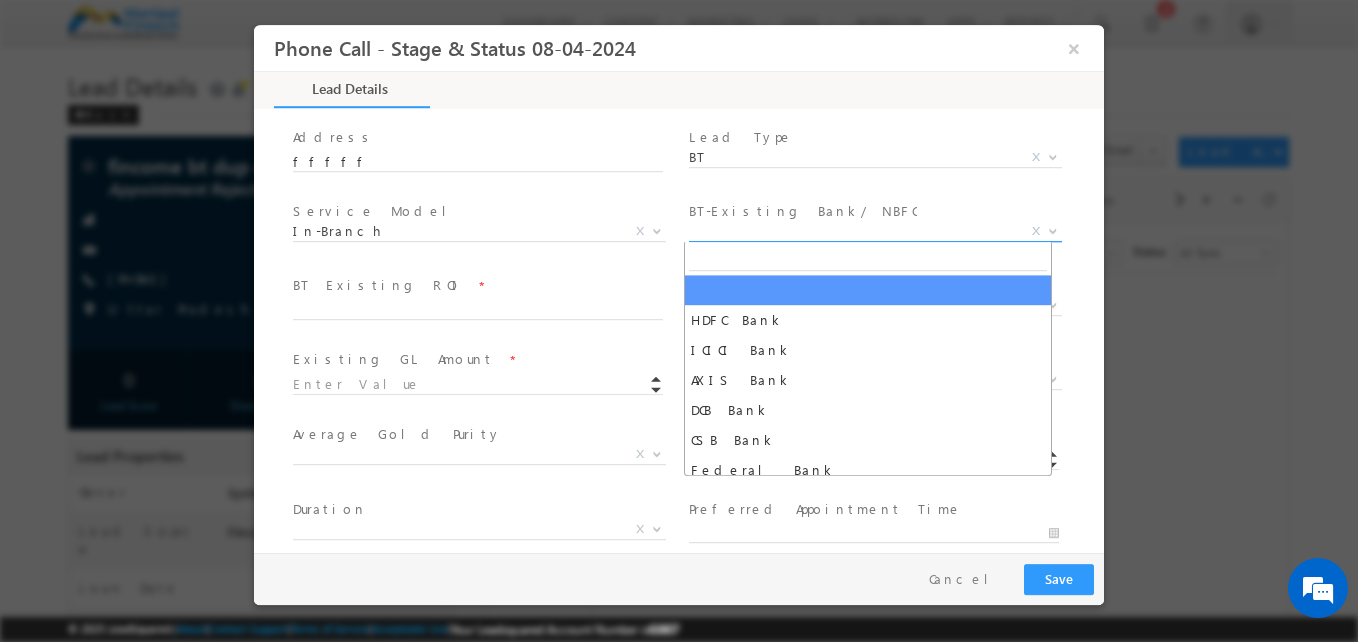 click on "X" at bounding box center (875, 232) 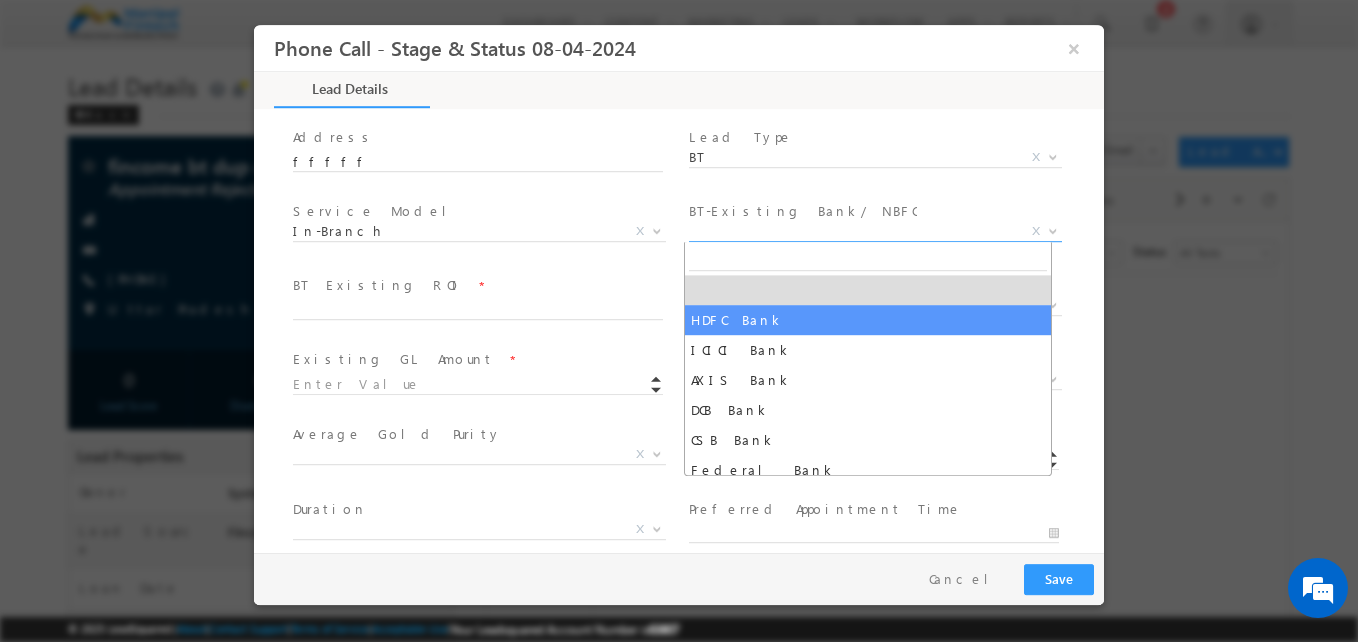 drag, startPoint x: 739, startPoint y: 225, endPoint x: 740, endPoint y: 322, distance: 97.00516 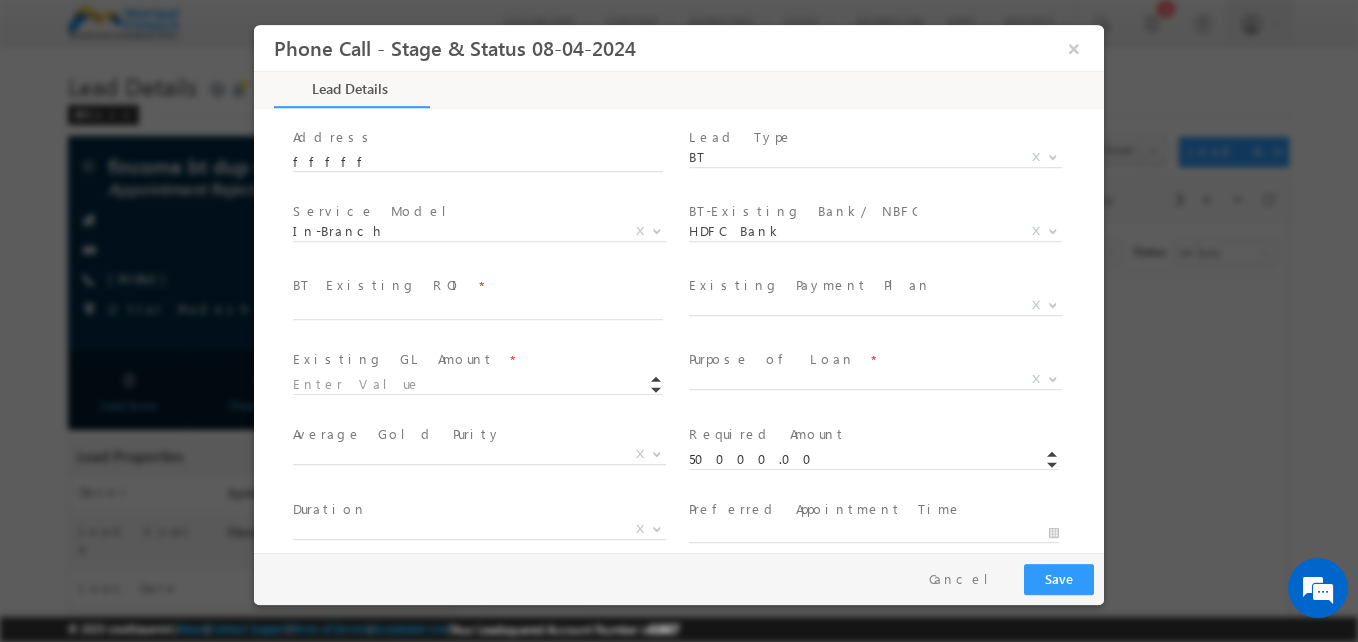 click at bounding box center [873, 330] 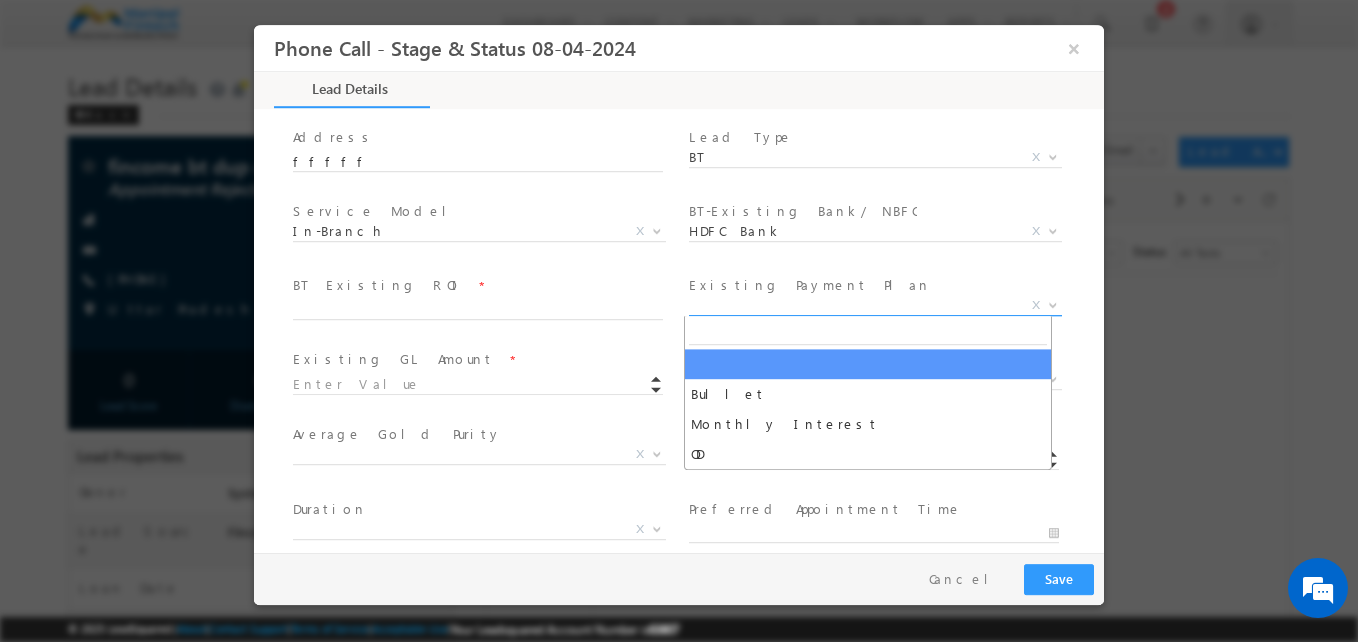 click on "X" at bounding box center [875, 306] 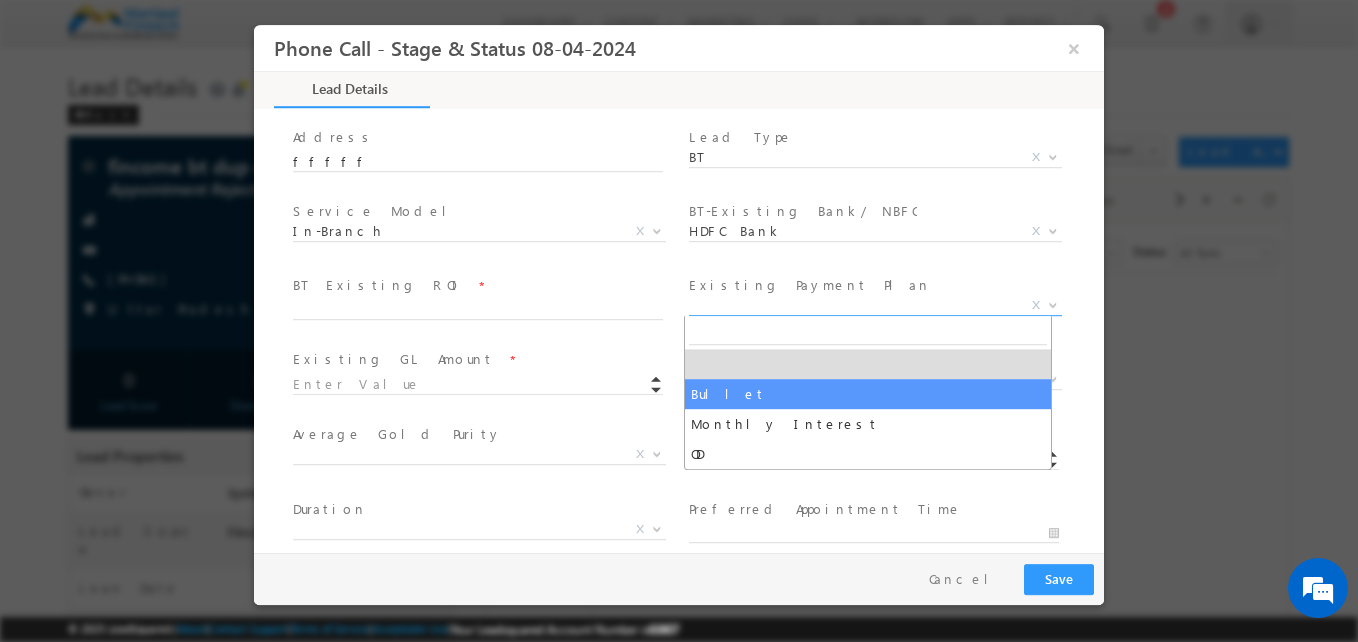 select on "Bullet" 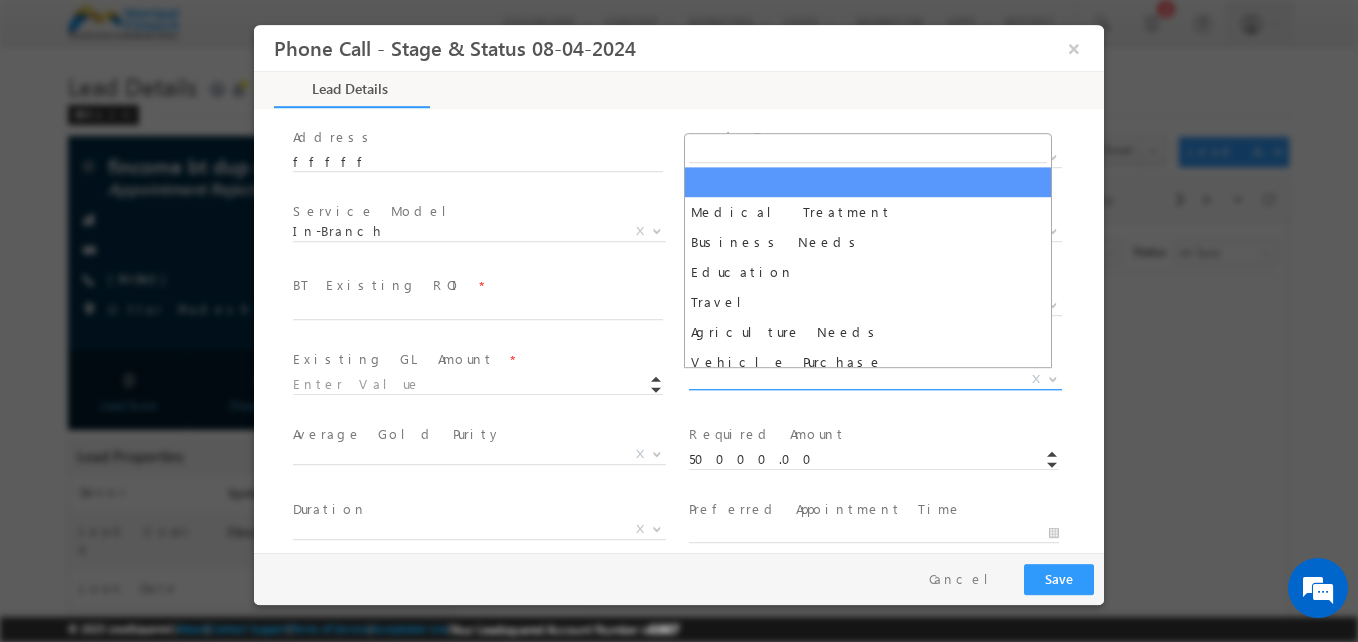 click on "X" at bounding box center [875, 380] 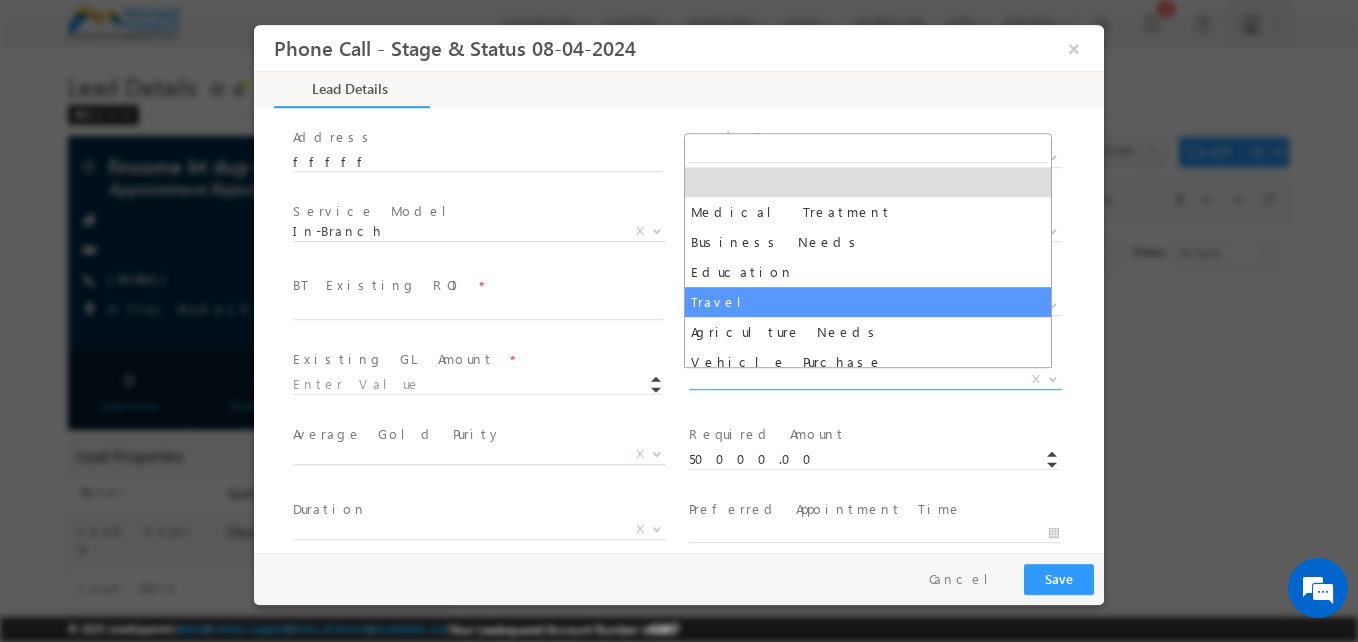 select on "Travel" 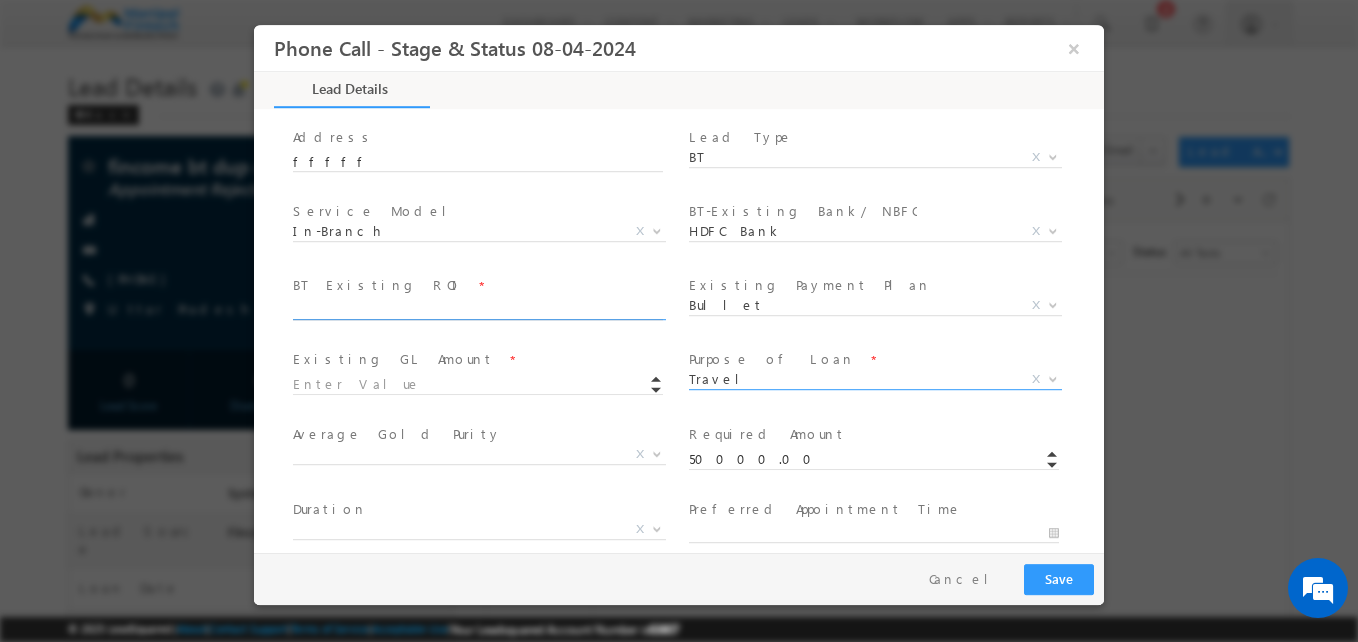 click at bounding box center [478, 310] 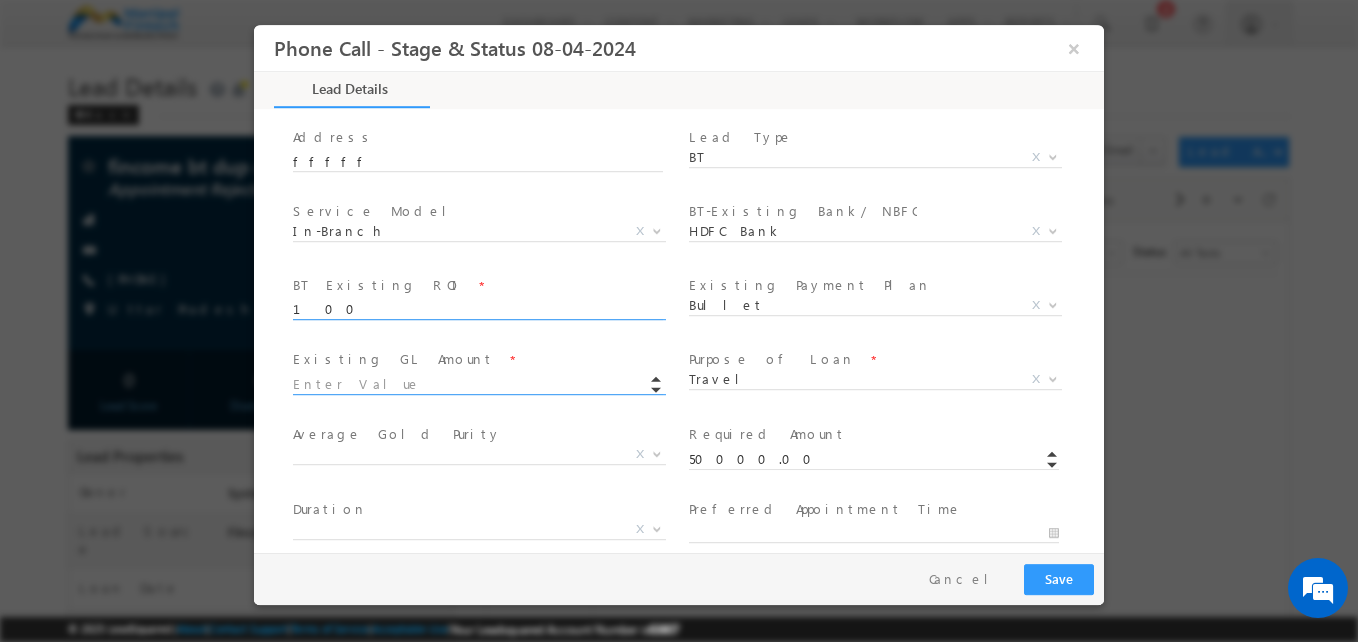 type on "100" 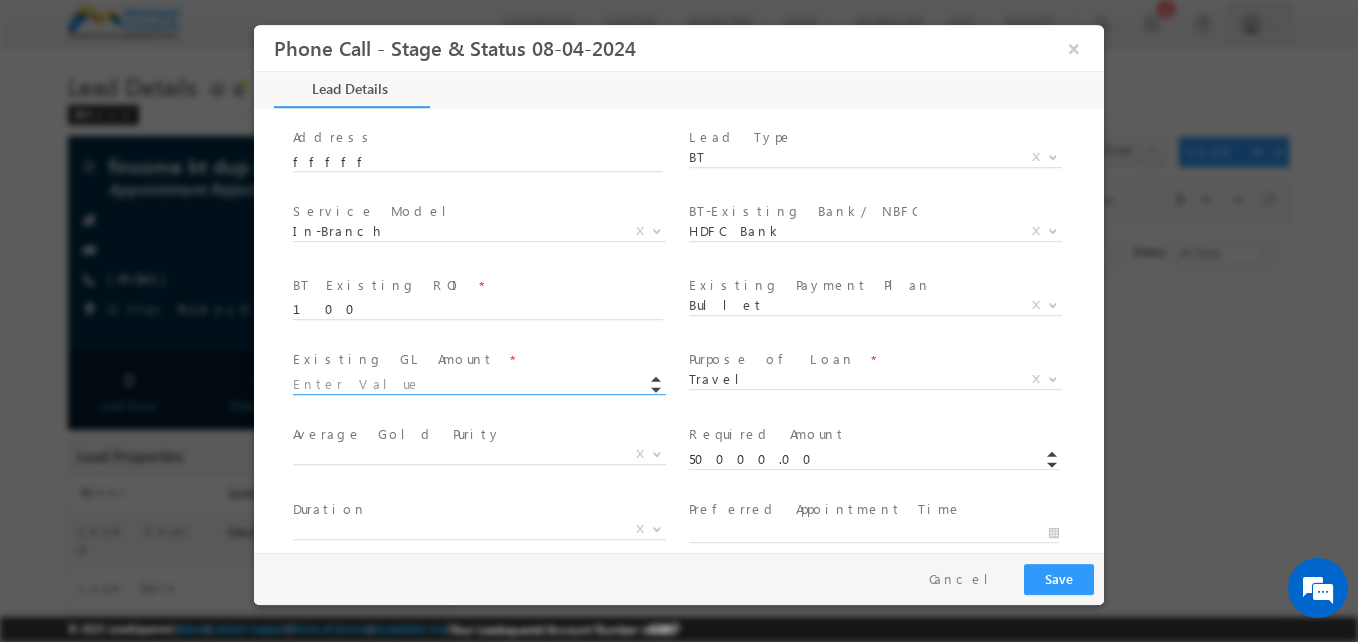 click at bounding box center [478, 385] 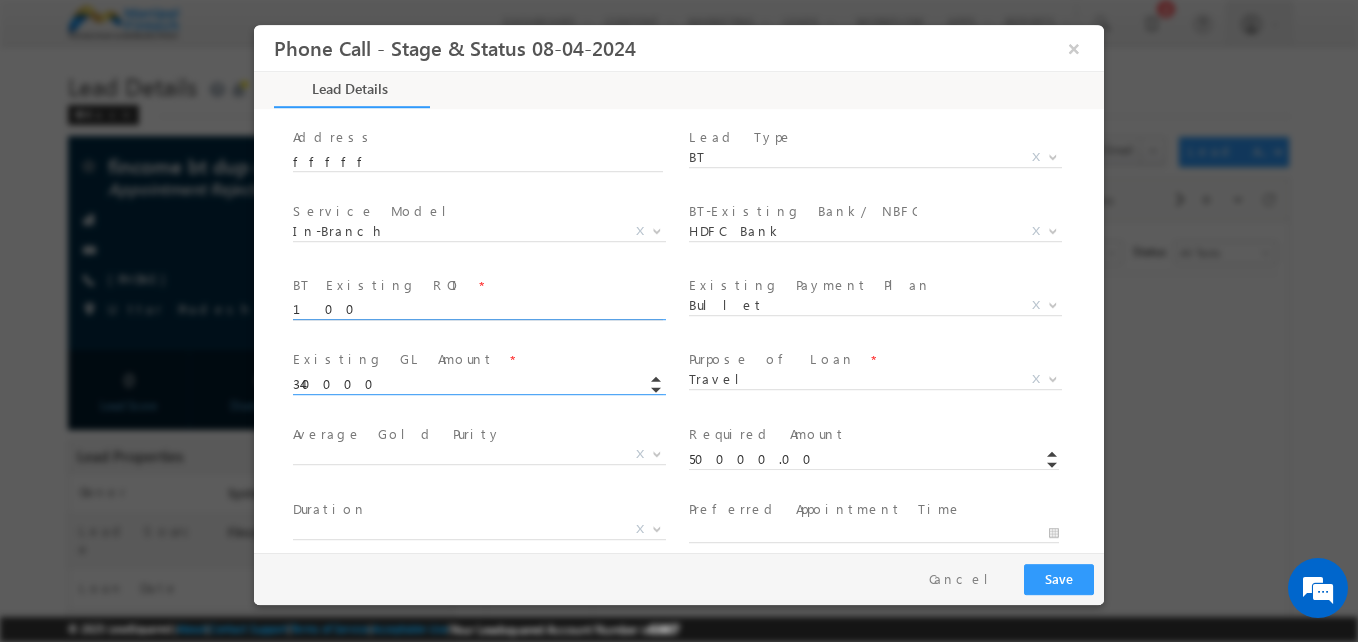type on "340000.00" 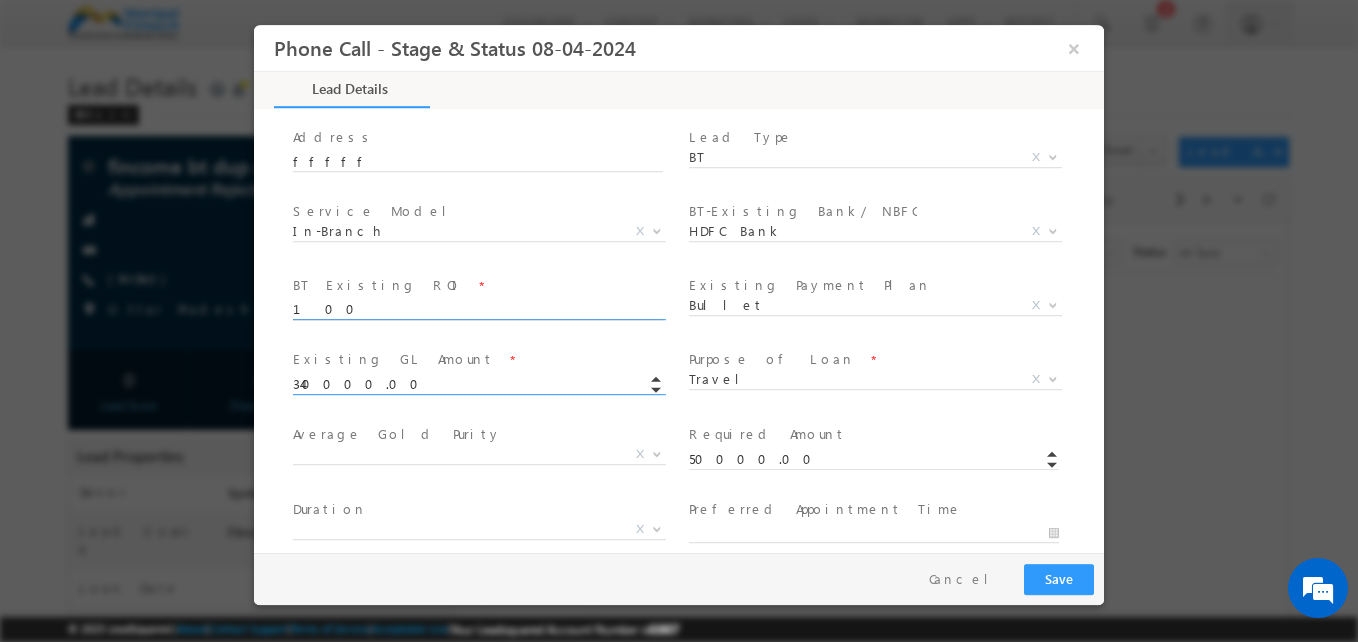 click on "100" at bounding box center [478, 310] 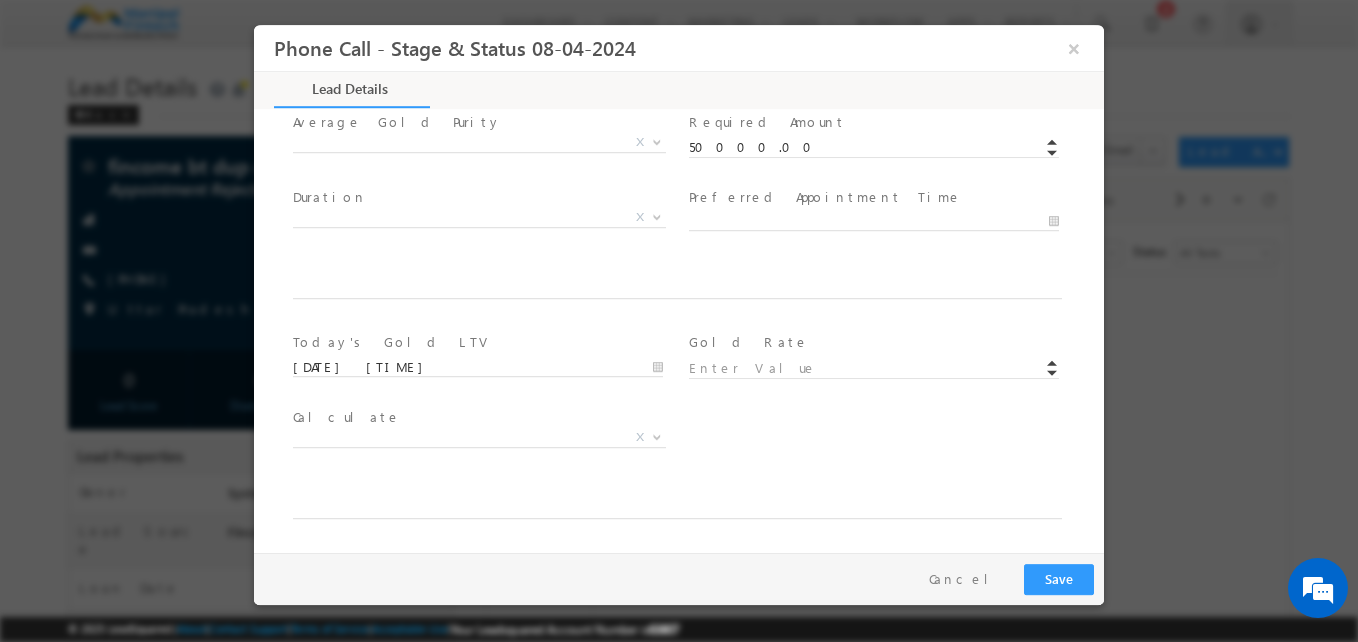 scroll, scrollTop: 1095, scrollLeft: 0, axis: vertical 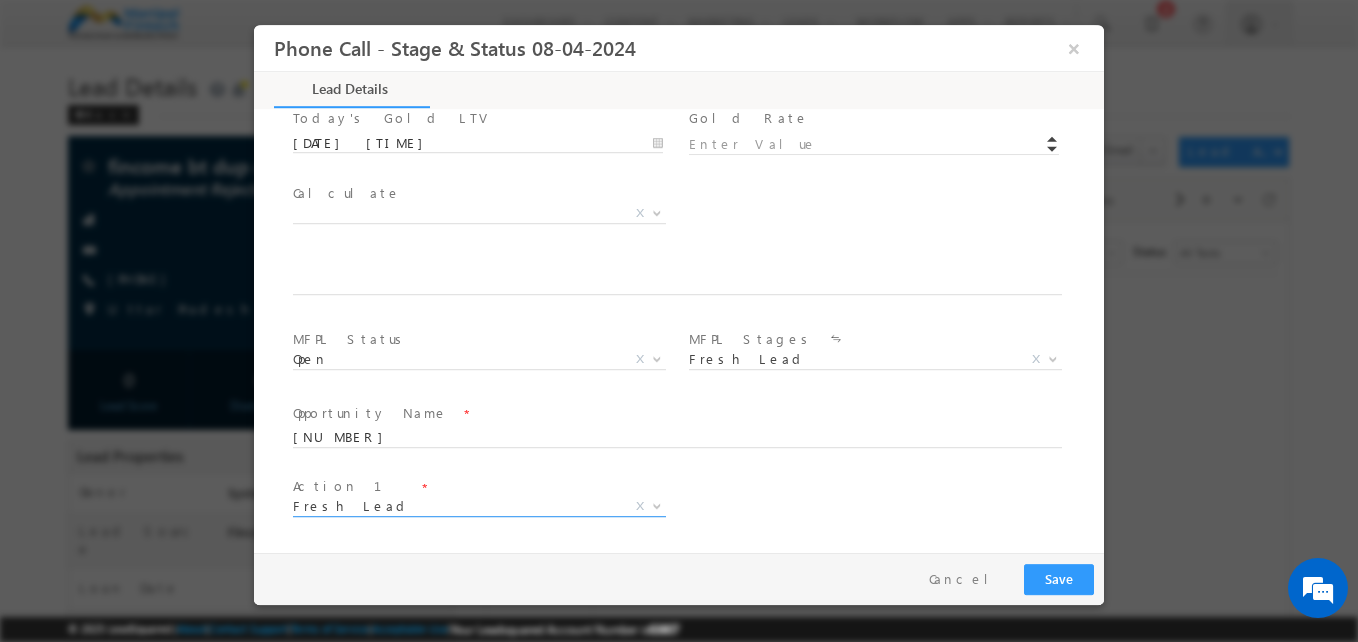 type on "10" 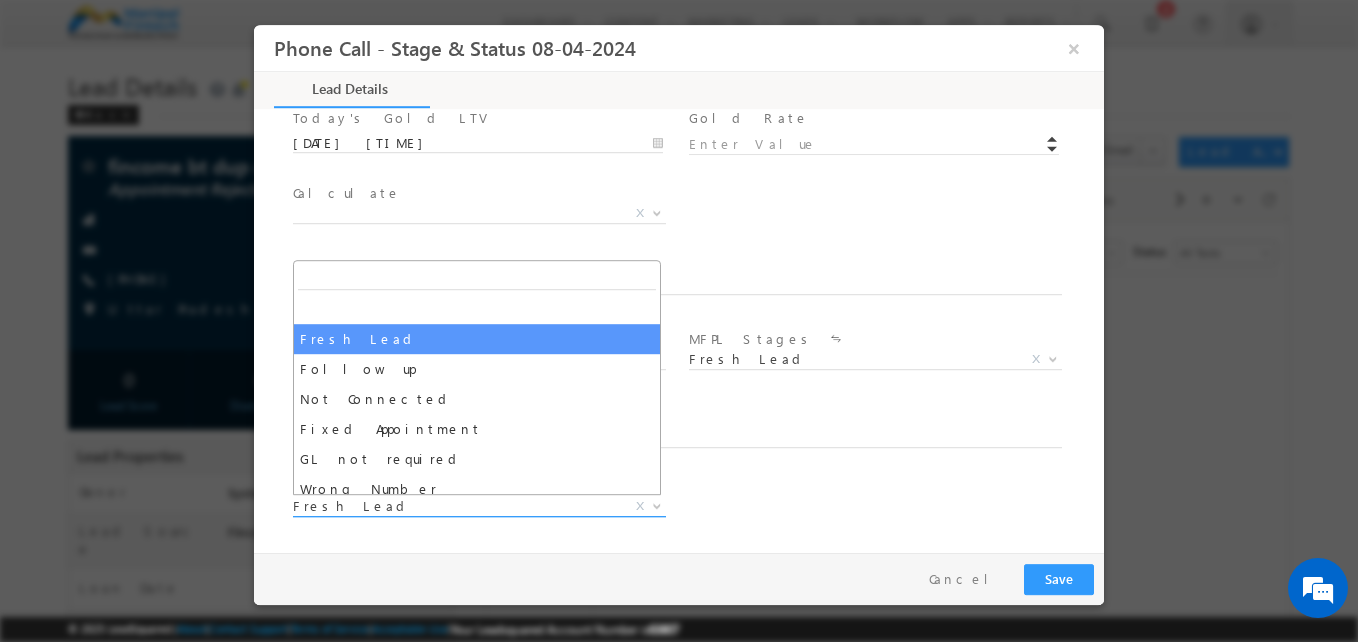 click on "Fresh Lead" at bounding box center [455, 506] 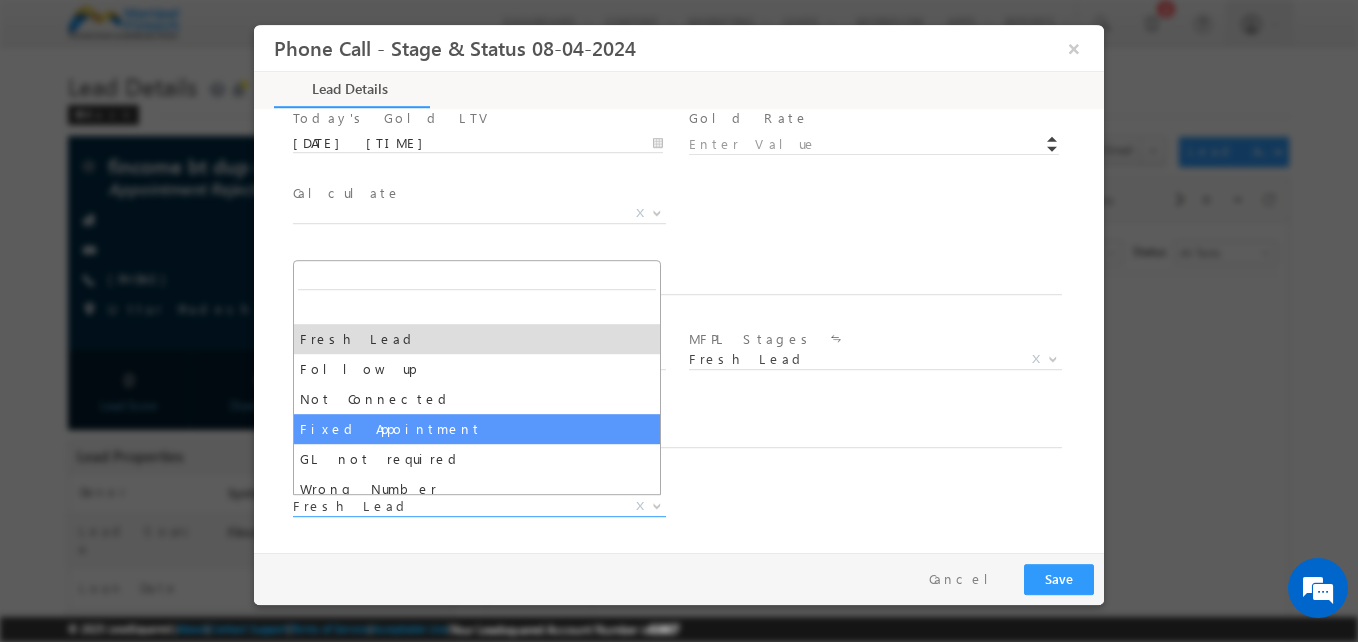 select on "Fixed Appointment" 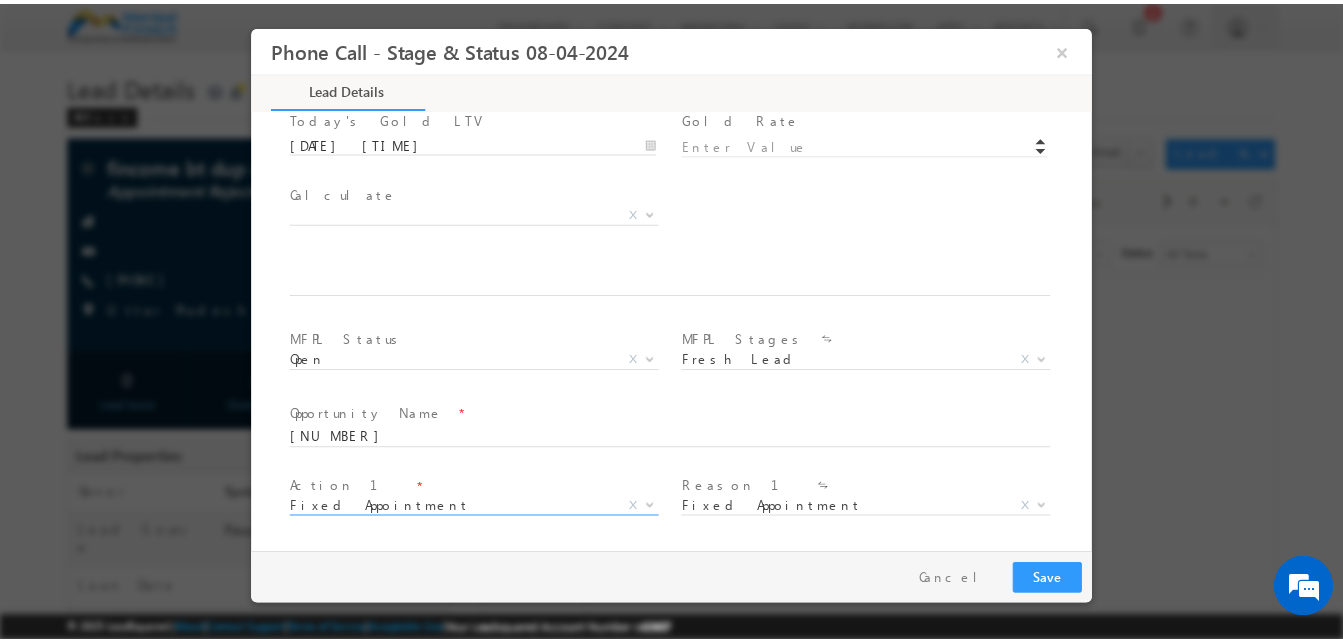 scroll, scrollTop: 1243, scrollLeft: 0, axis: vertical 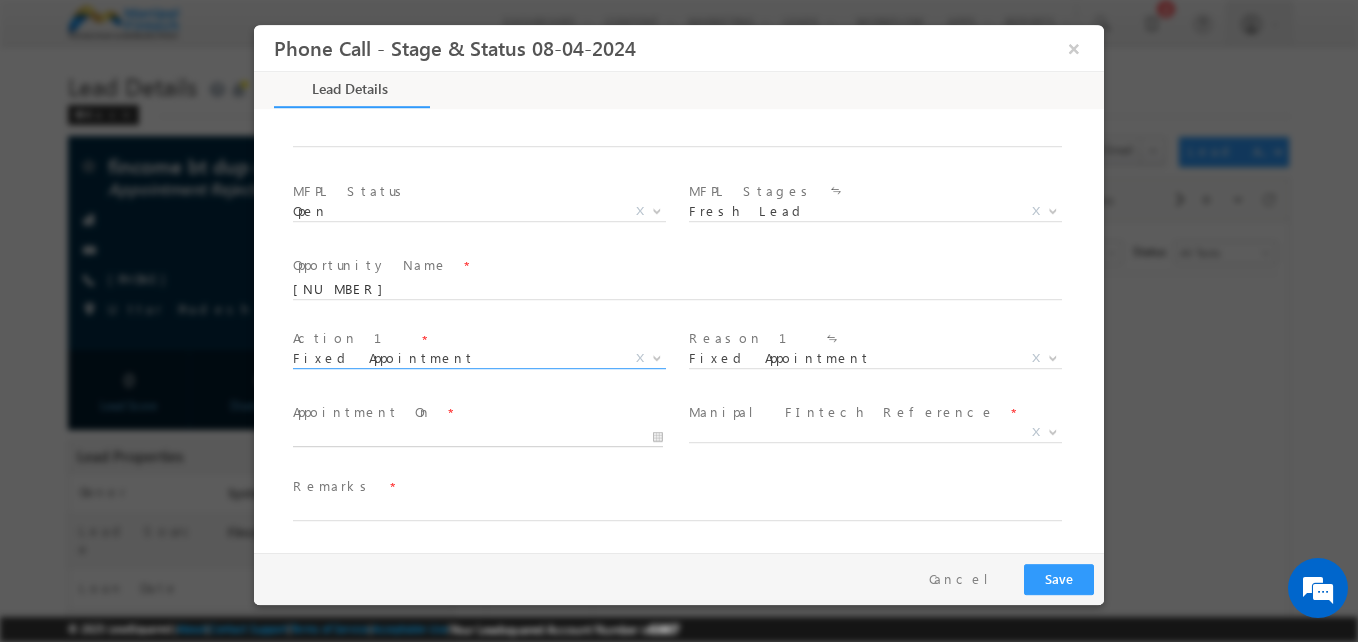 type on "[DATE] [TIME]" 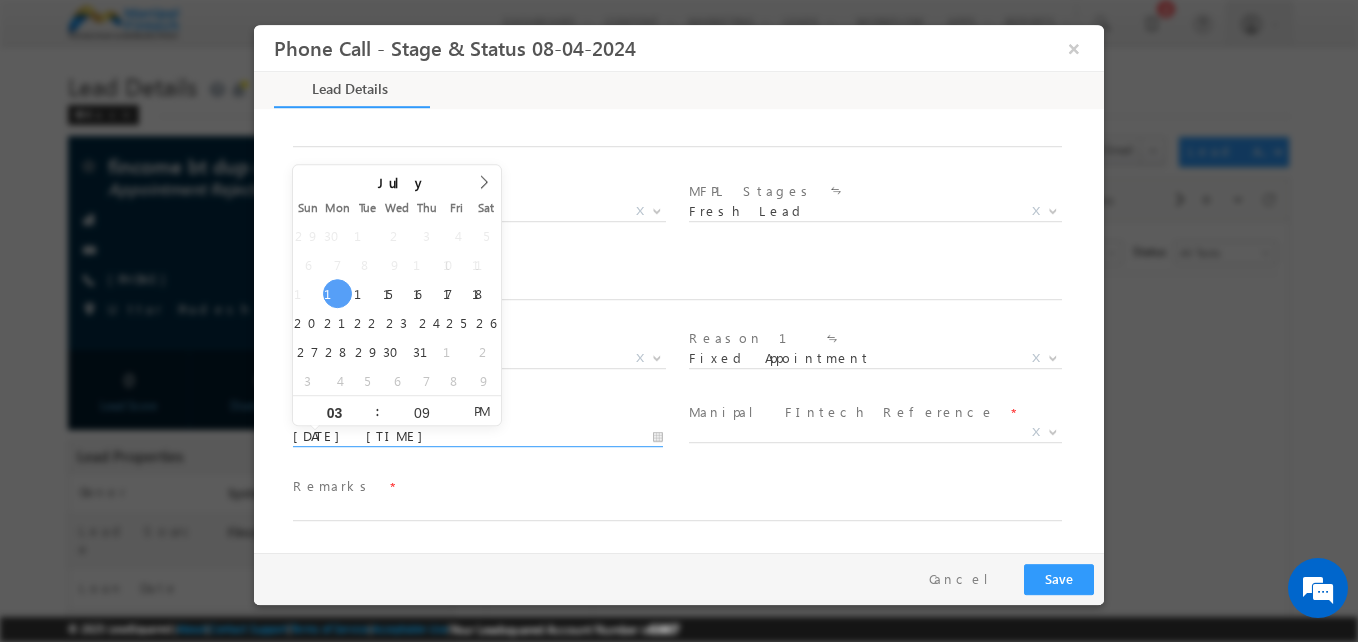 click on "[DATE] [TIME]" at bounding box center [478, 437] 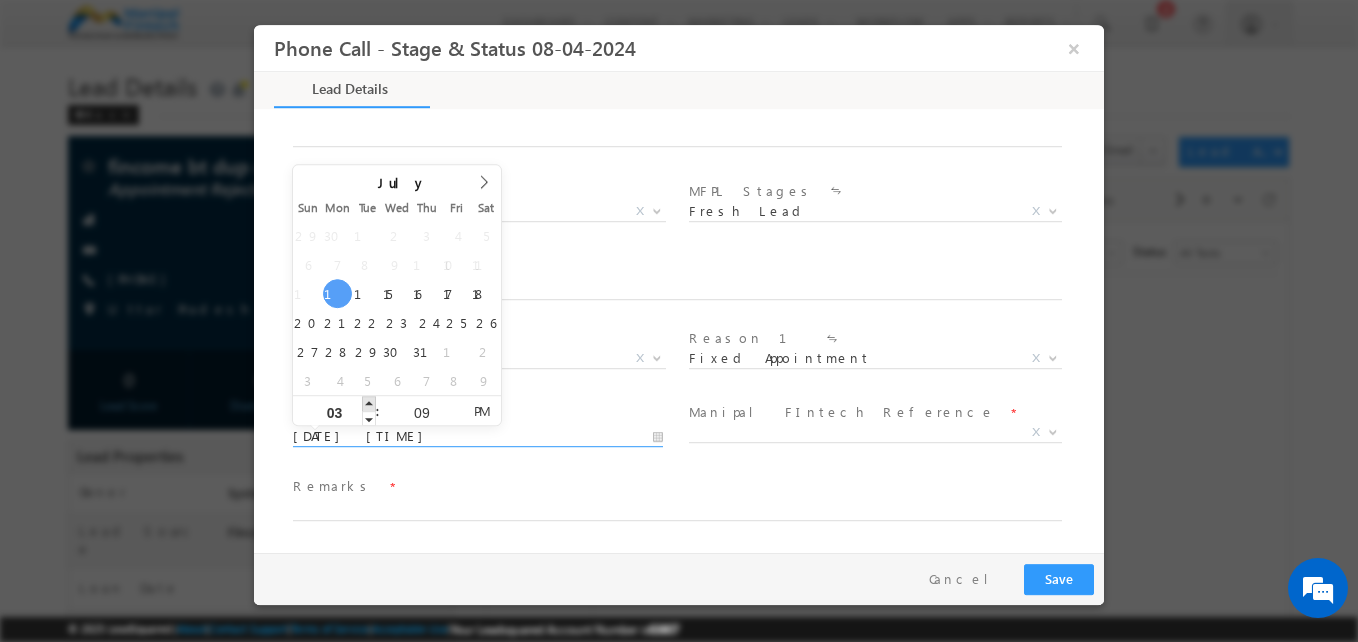 type on "[DATE] [TIME]" 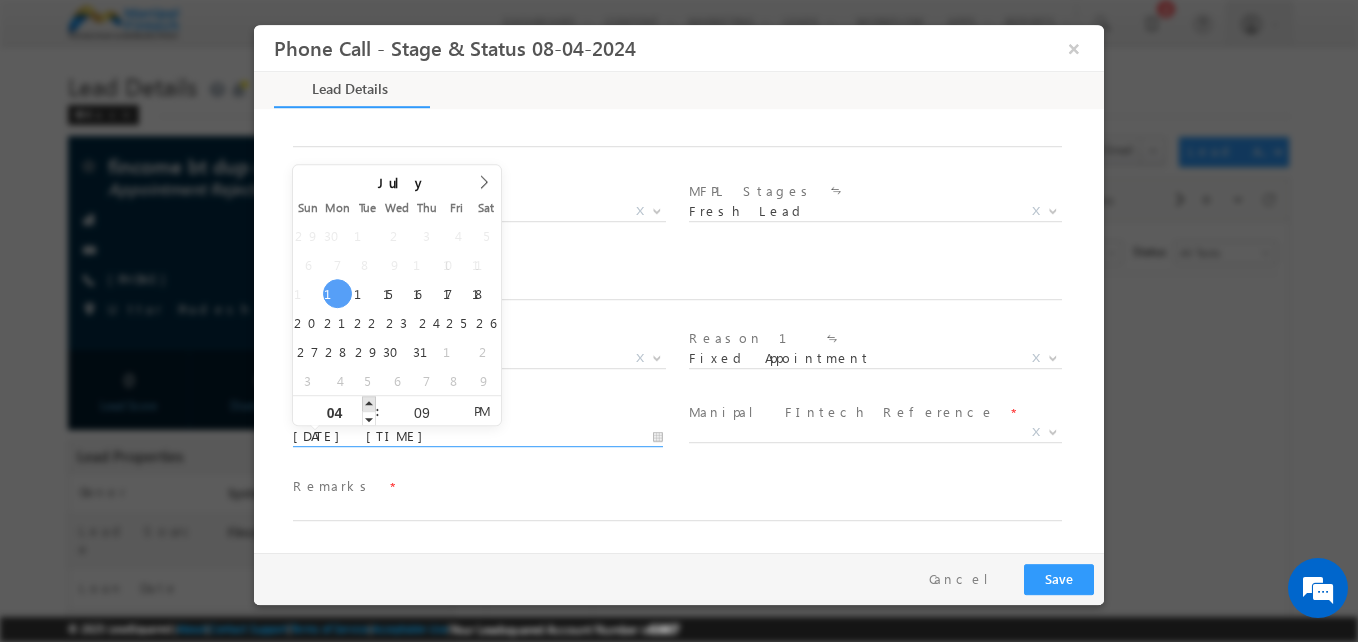 click at bounding box center (369, 403) 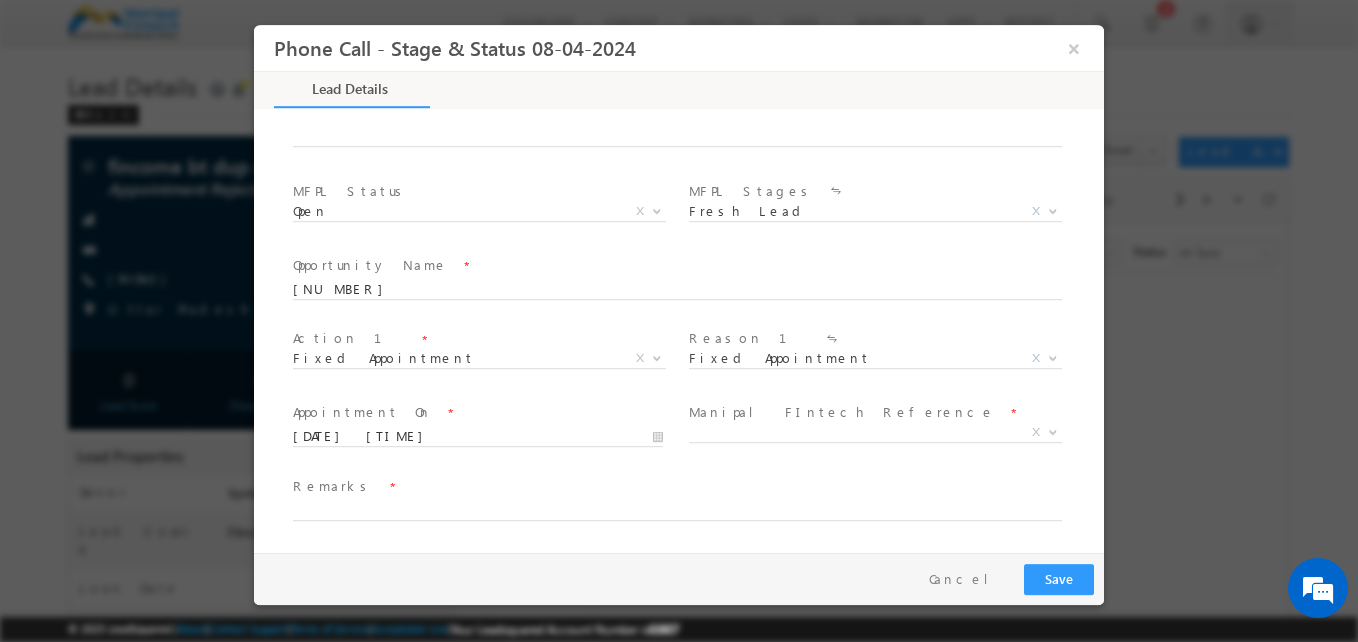 click at bounding box center [477, 457] 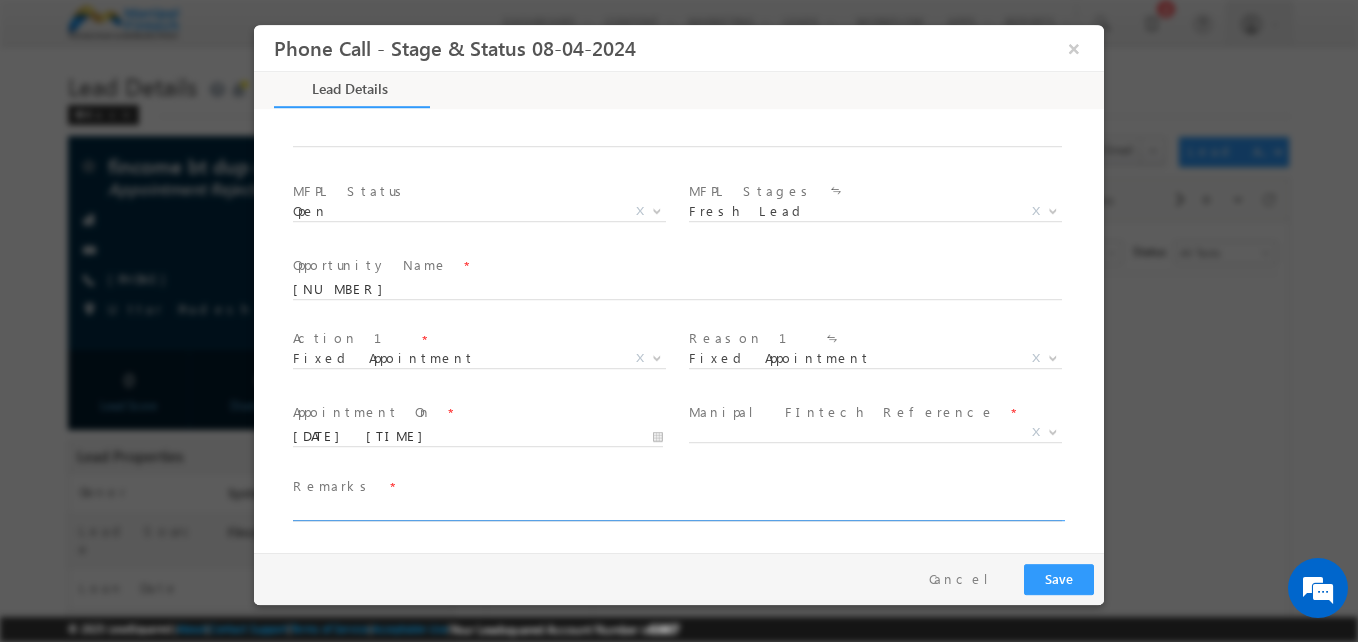 click at bounding box center (677, 511) 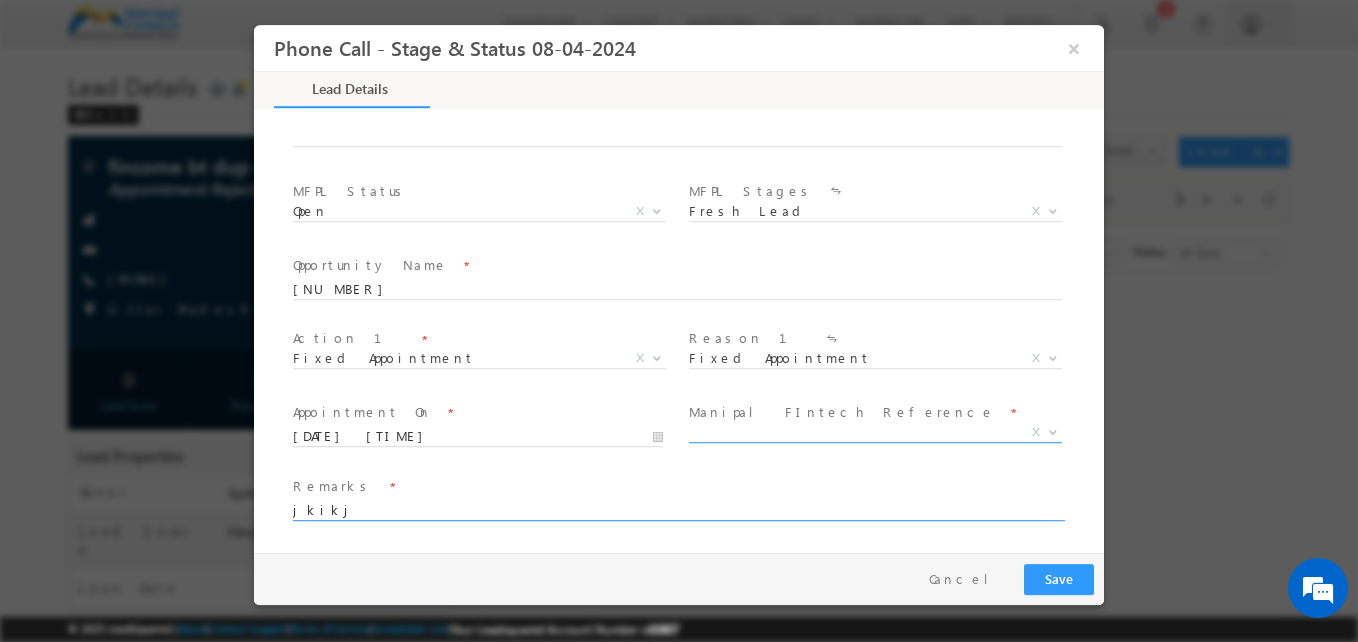 type on "jkikj" 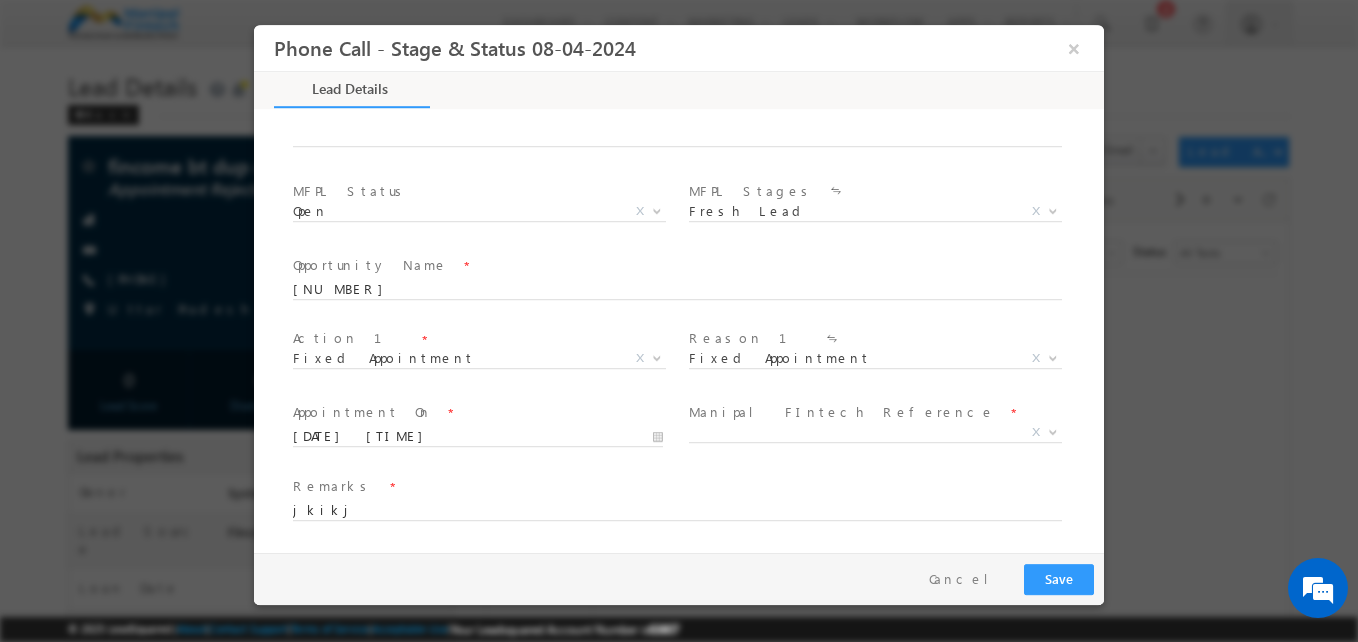 click on "Friends & Family
Social Media
Online Campaigns
Marketing Leaflets
Manipal Fintech Office
Manipal Fintech Agent
Through Bank Person
Not Ready to Share
Existing Customer
X" at bounding box center [883, 436] 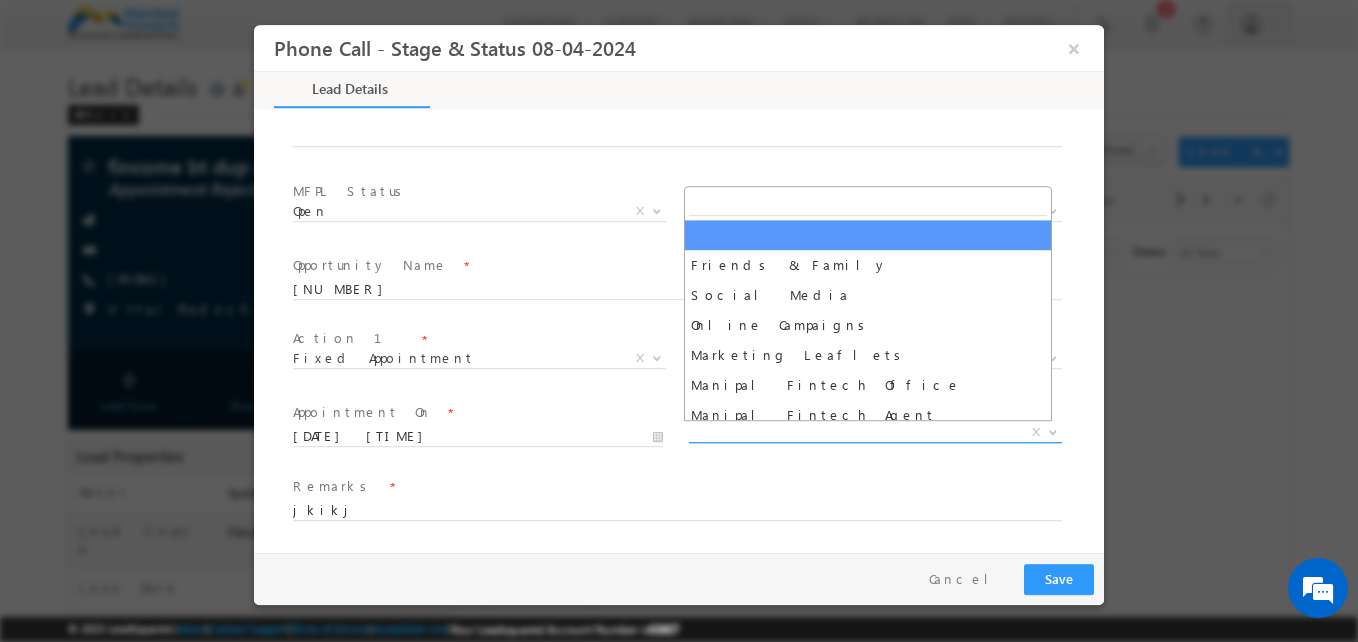 click on "X" at bounding box center (875, 433) 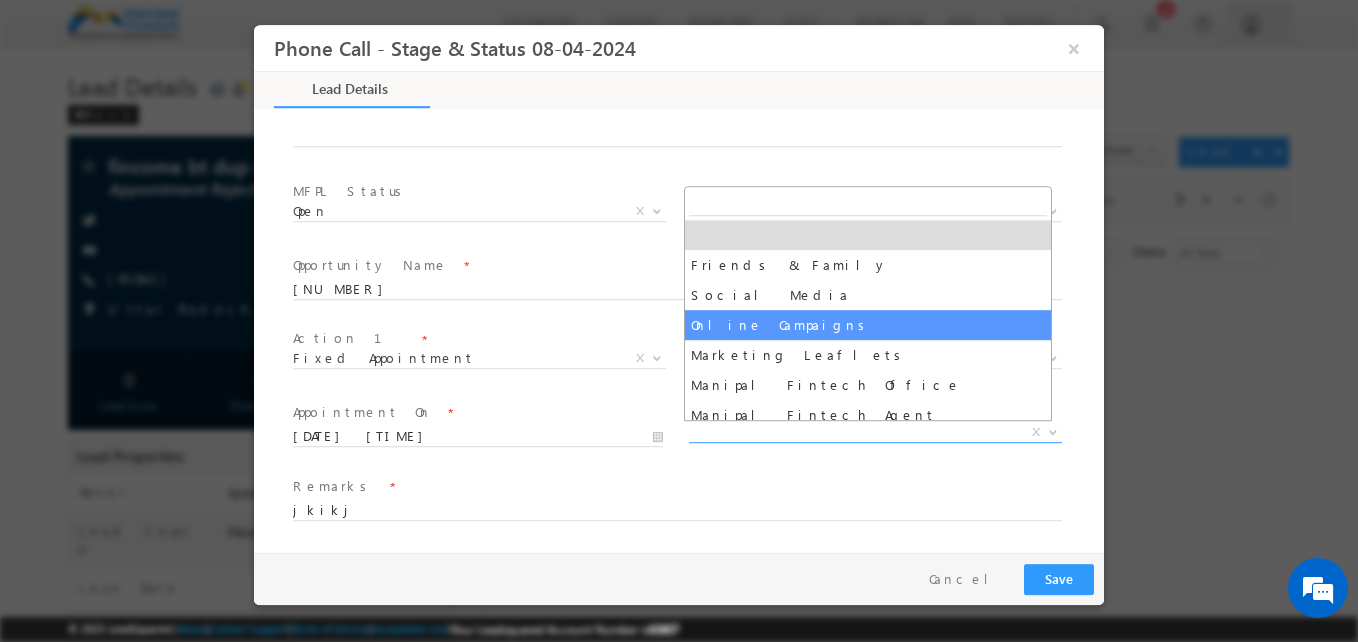 select on "Online Campaigns" 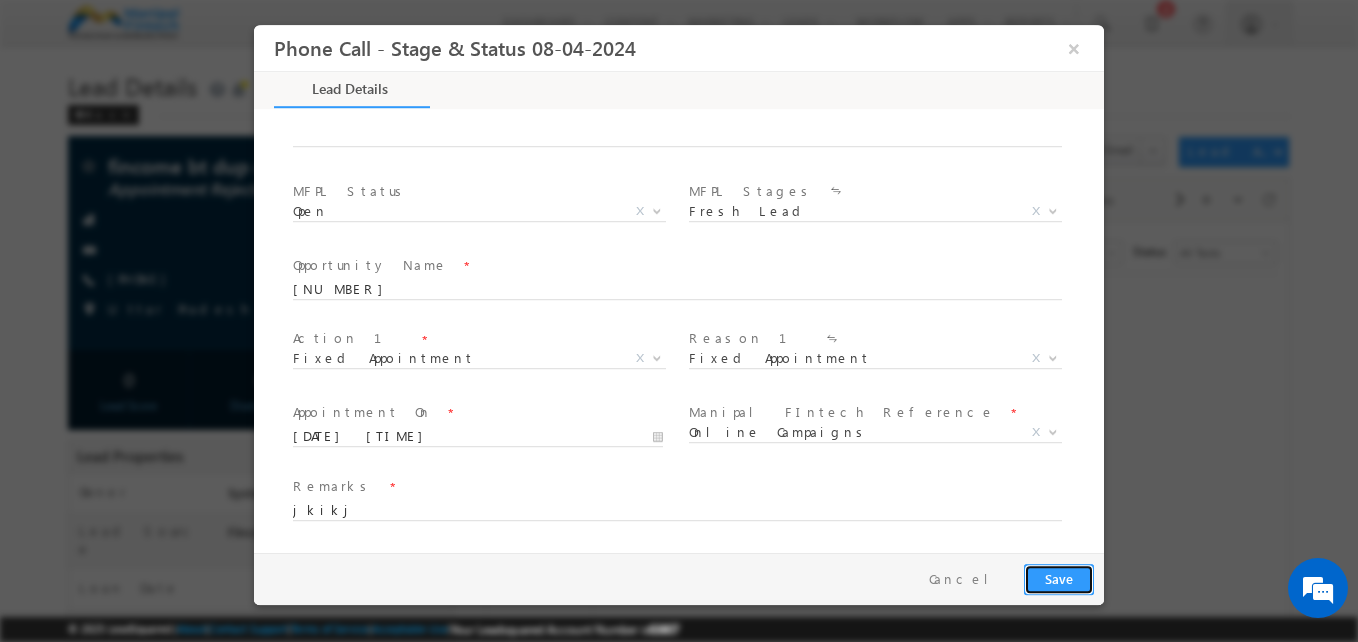click on "Save" at bounding box center [1059, 579] 